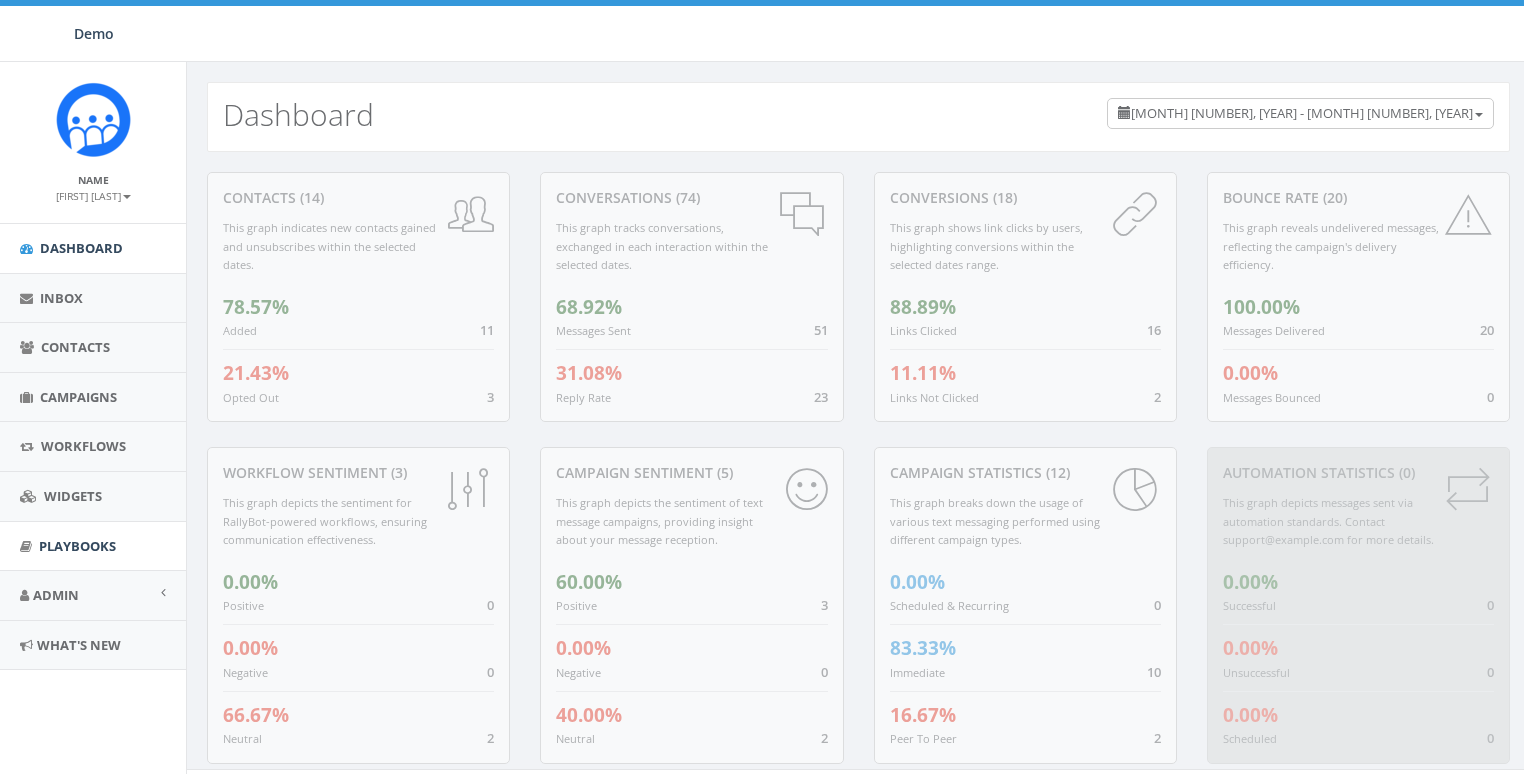 scroll, scrollTop: 0, scrollLeft: 0, axis: both 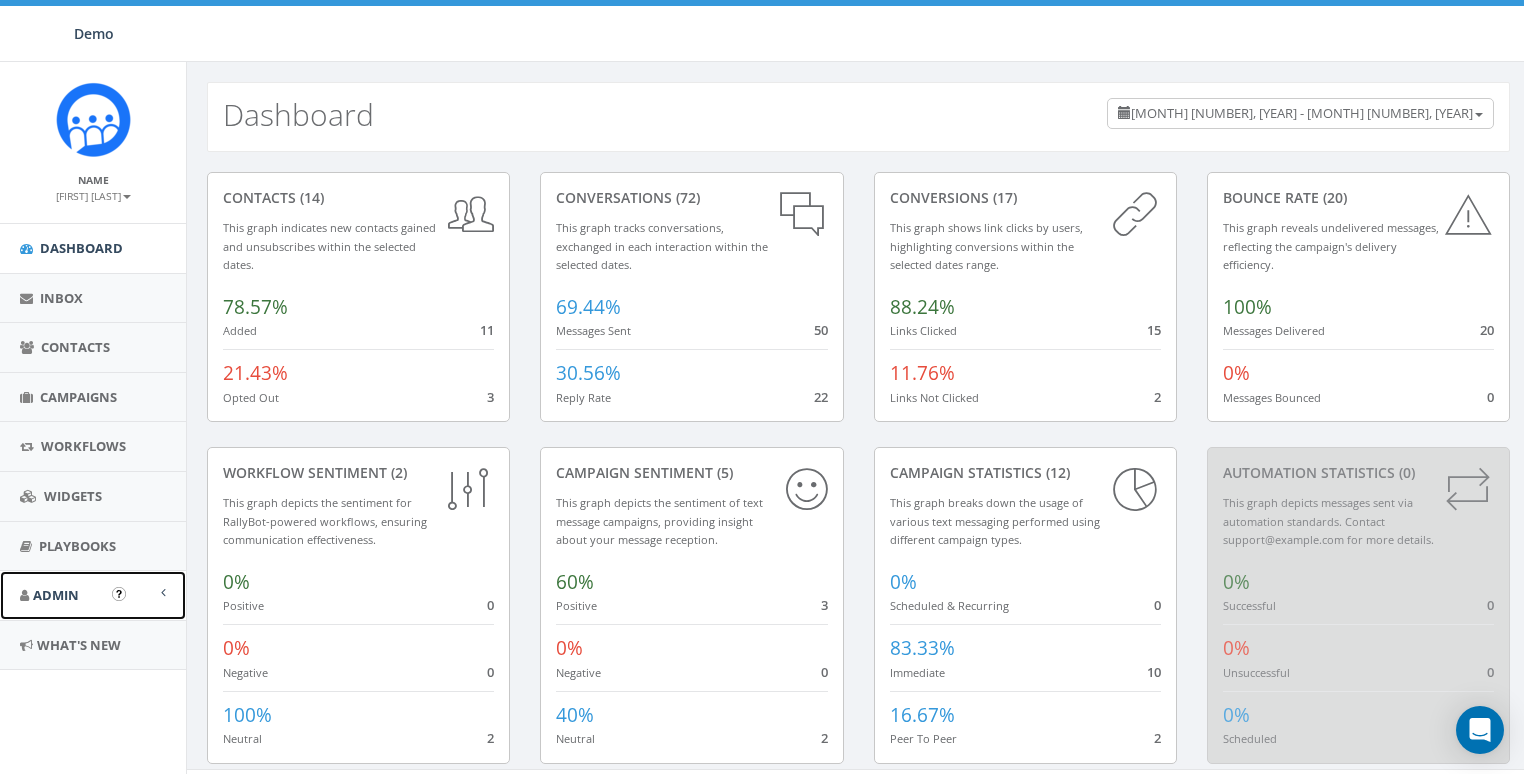 click on "Admin" at bounding box center [56, 595] 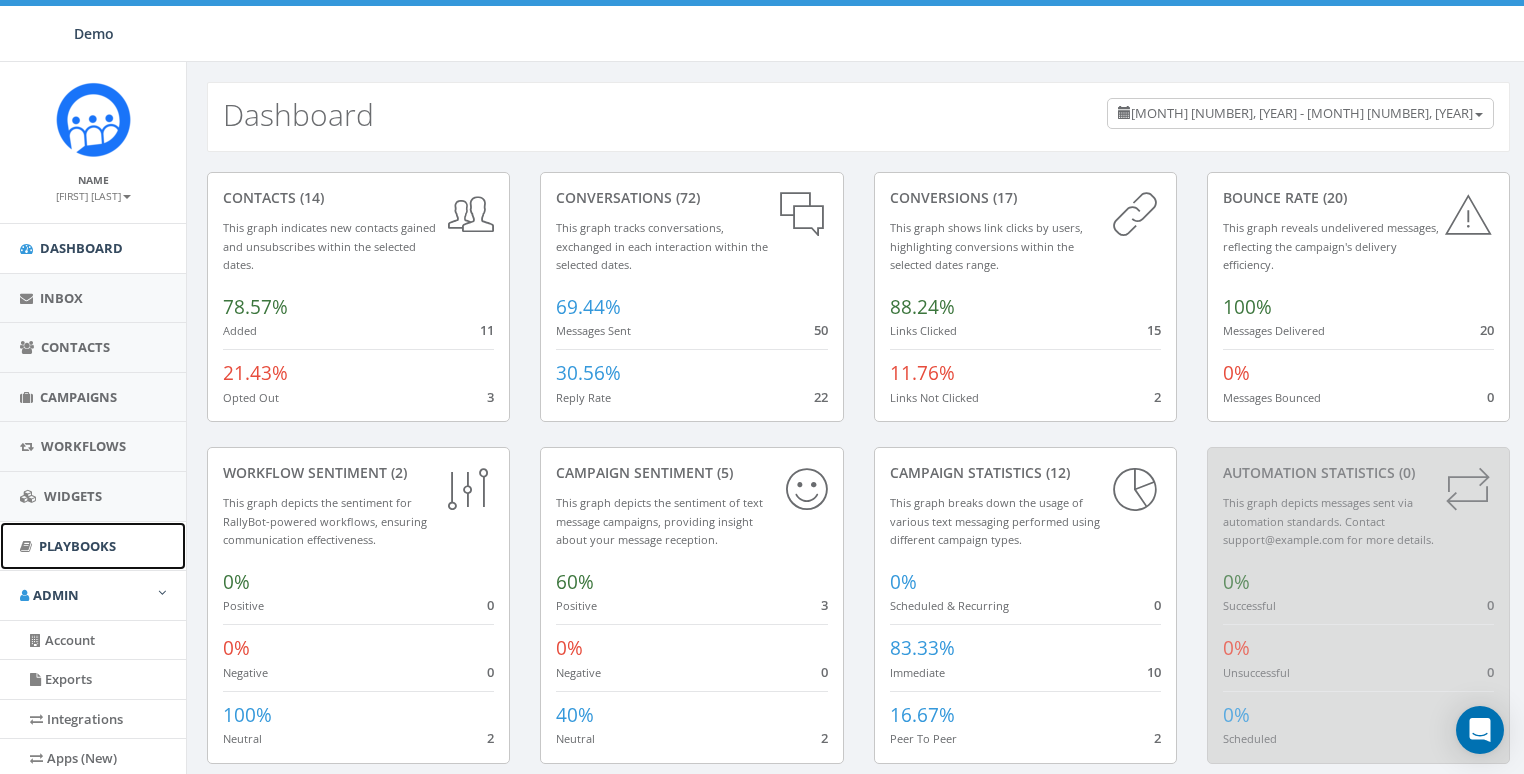 click on "Playbooks" at bounding box center [93, 546] 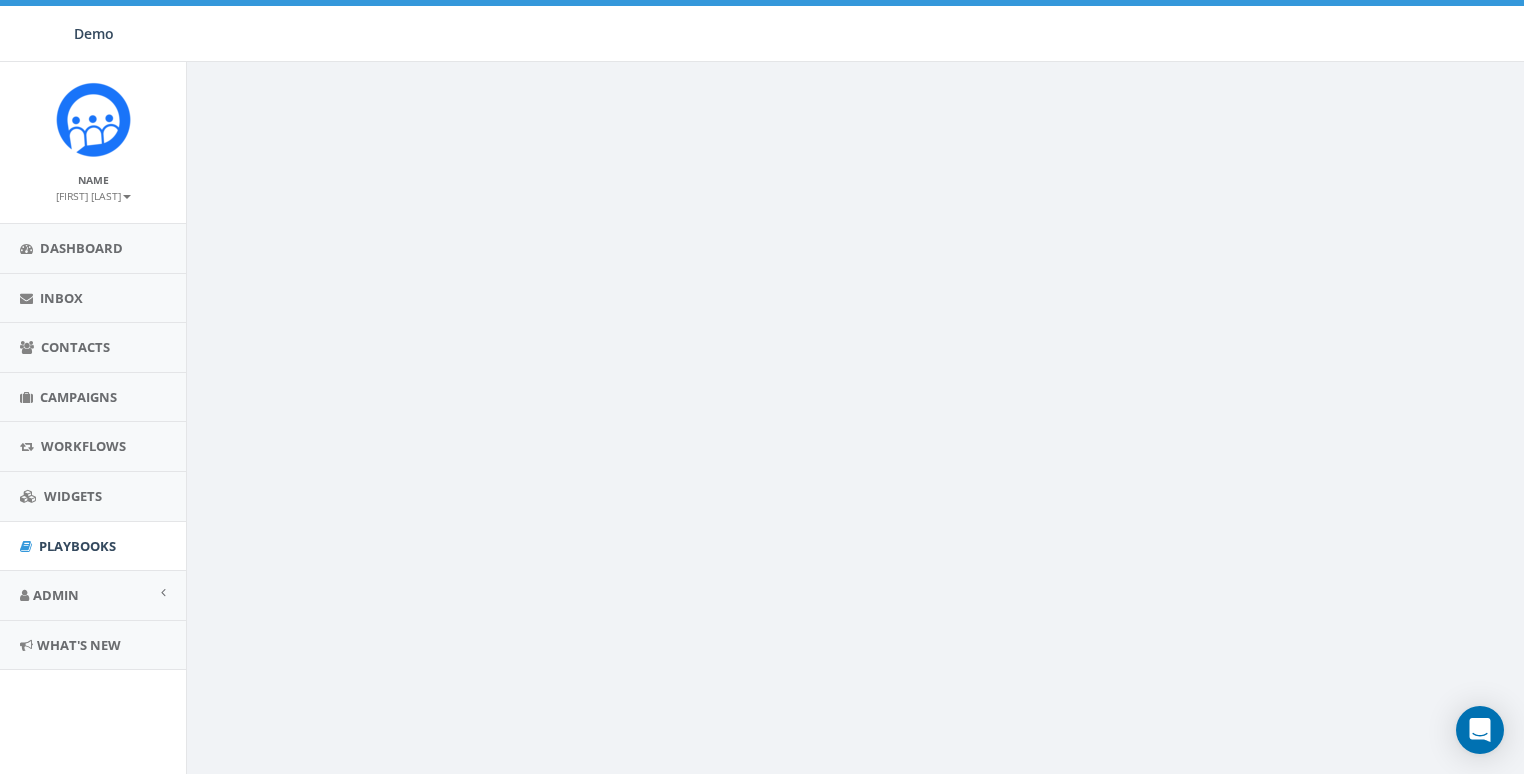 scroll, scrollTop: 0, scrollLeft: 0, axis: both 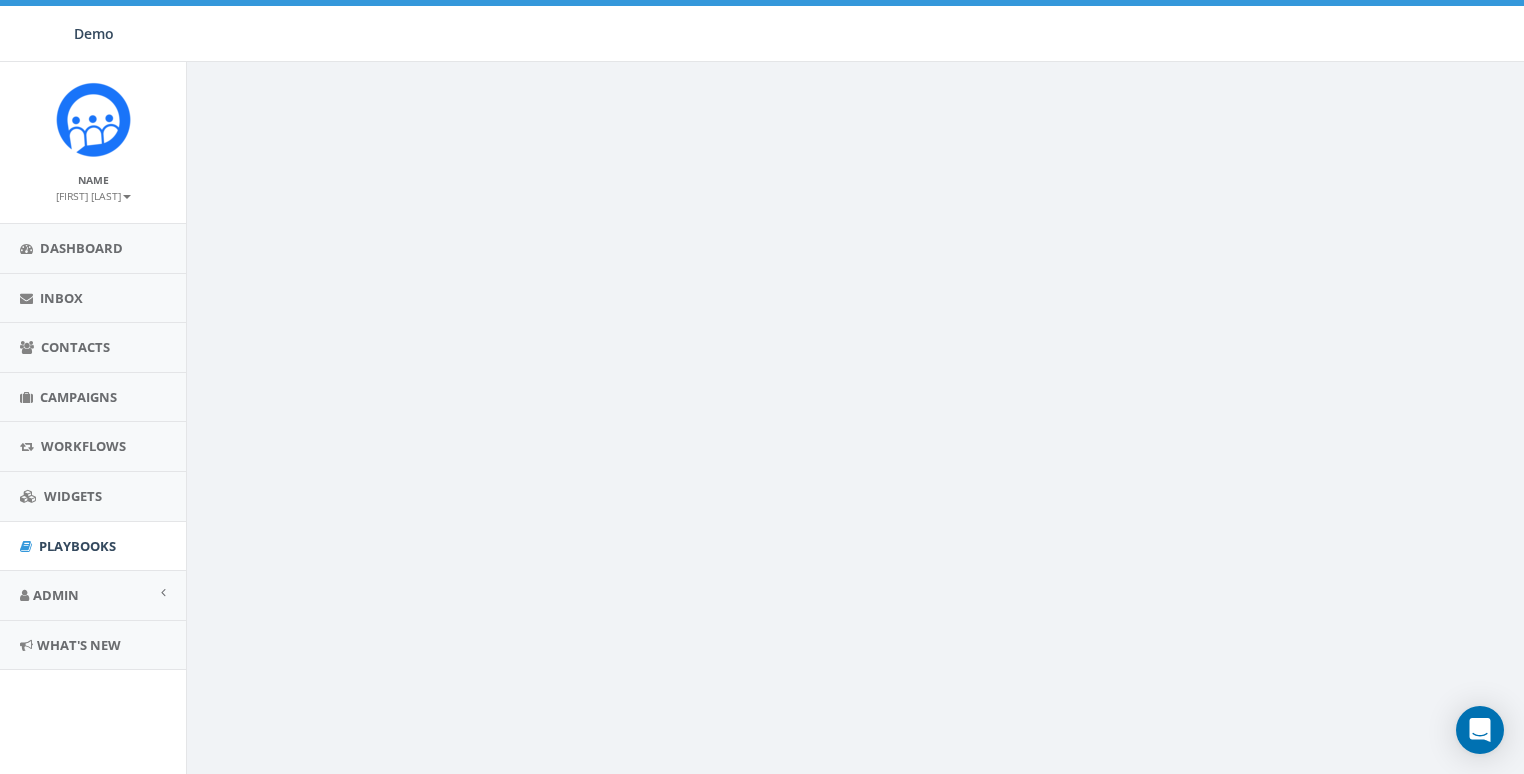 click on "Terms of Service   Acceptable Use Policy" at bounding box center [858, 449] 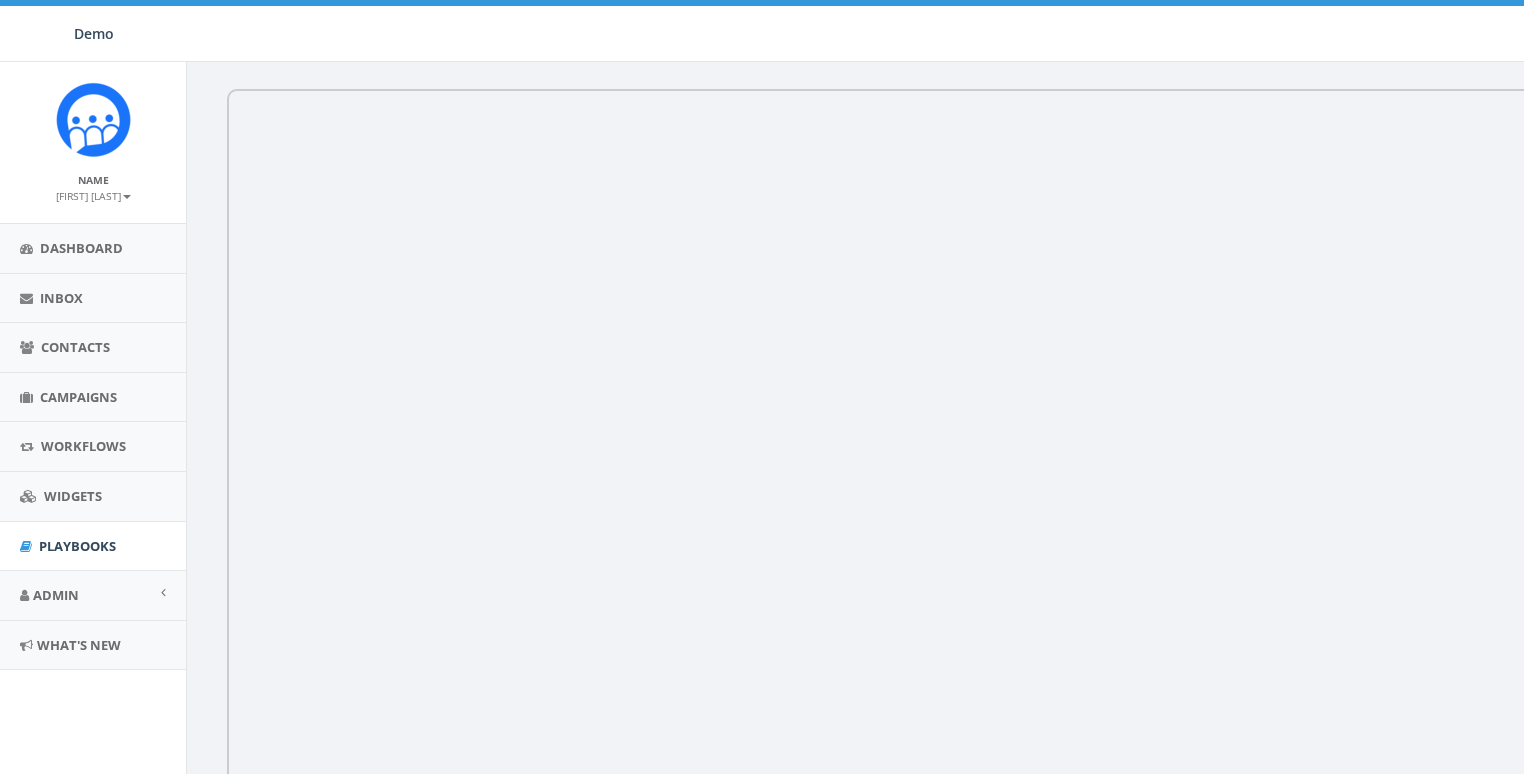 scroll, scrollTop: 0, scrollLeft: 0, axis: both 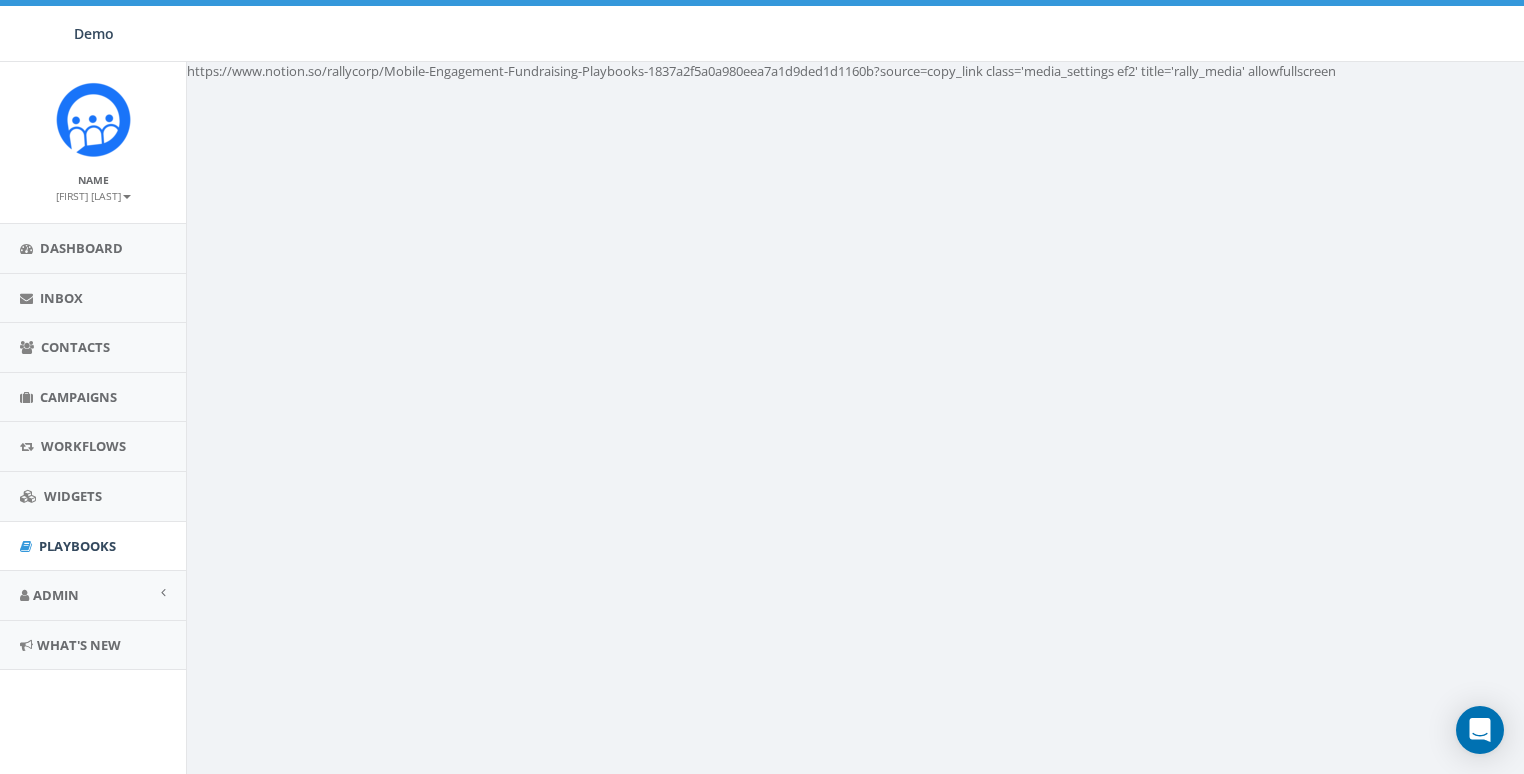 click on "https://www.notion.so/rallycorp/Mobile-Engagement-Fundraising-Playbooks-1837a2f5a0a980eea7a1d9ded1d1160b?source=copy_link class='media_settings ef2' title='rally_media' allowfullscreen Terms of Service   Acceptable Use Policy" at bounding box center [858, 449] 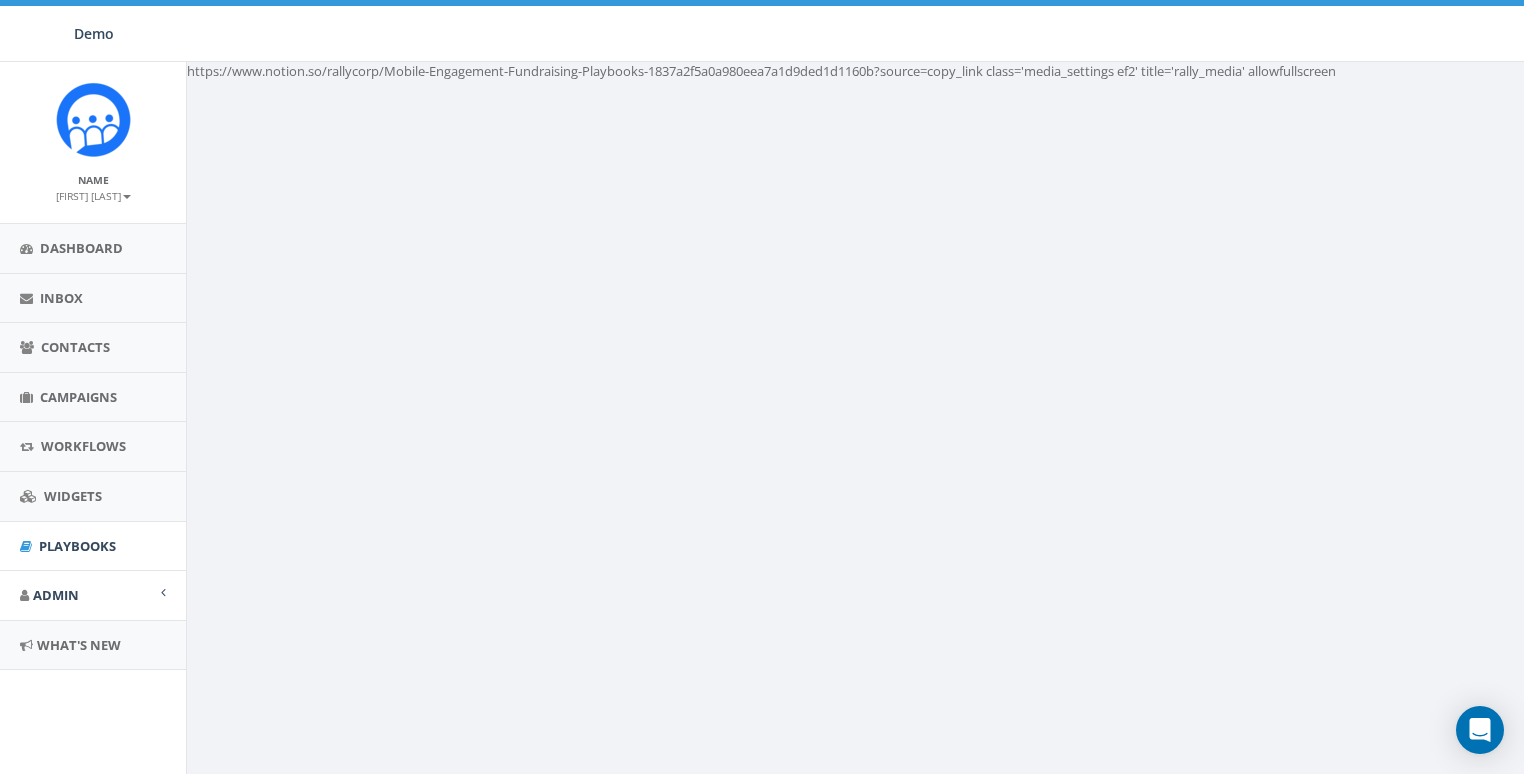 scroll, scrollTop: 0, scrollLeft: 0, axis: both 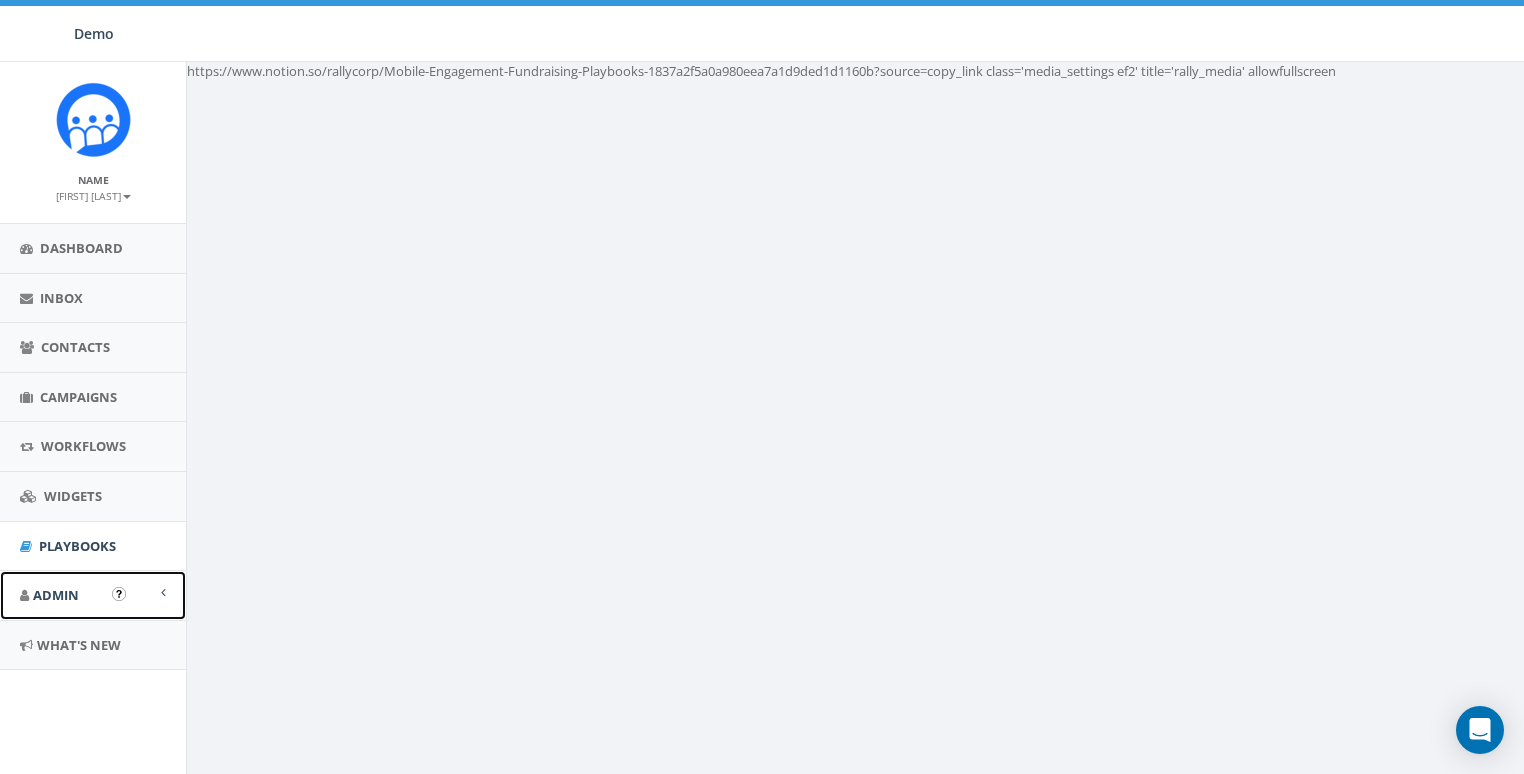 click on "Admin" at bounding box center (56, 595) 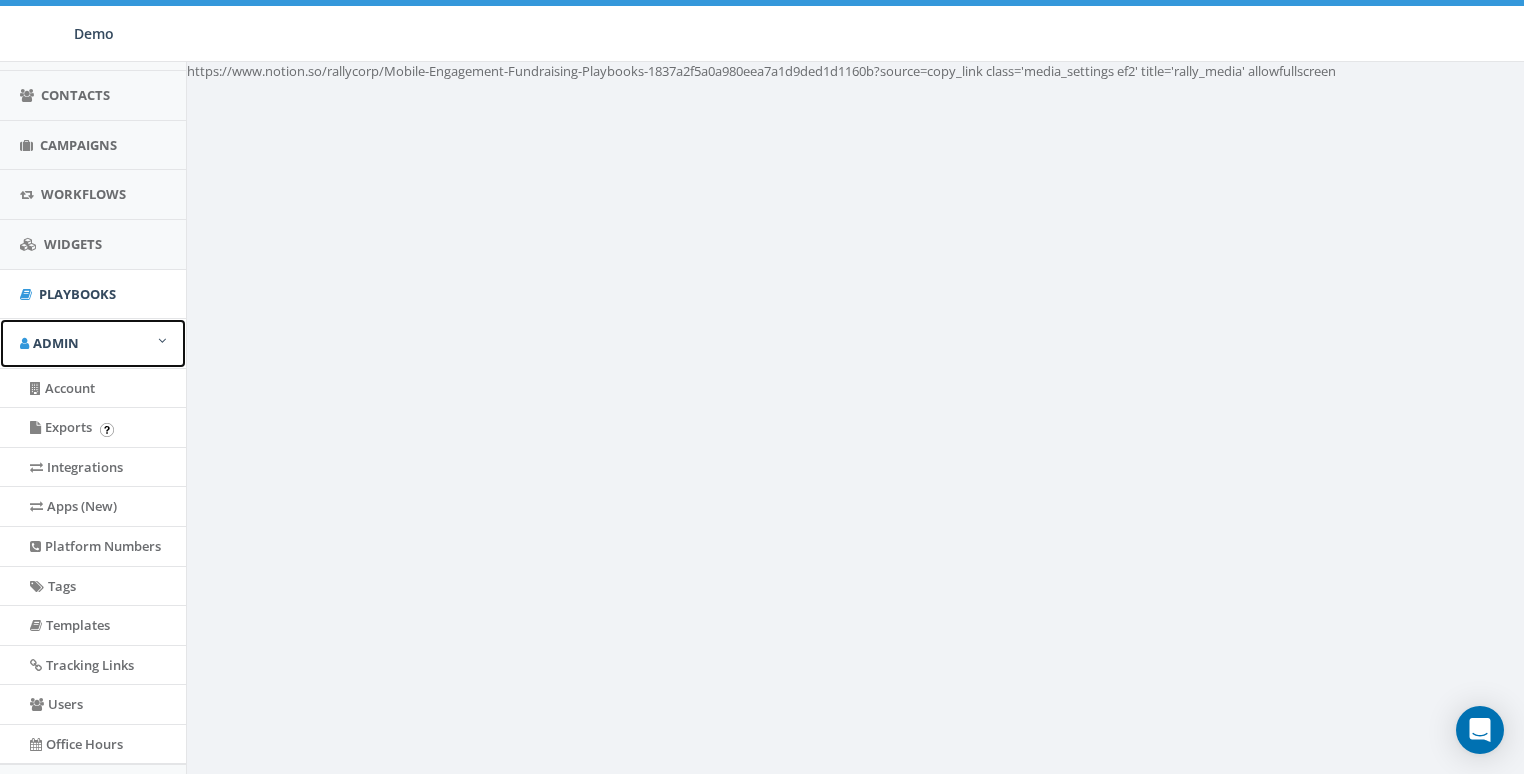 scroll, scrollTop: 265, scrollLeft: 0, axis: vertical 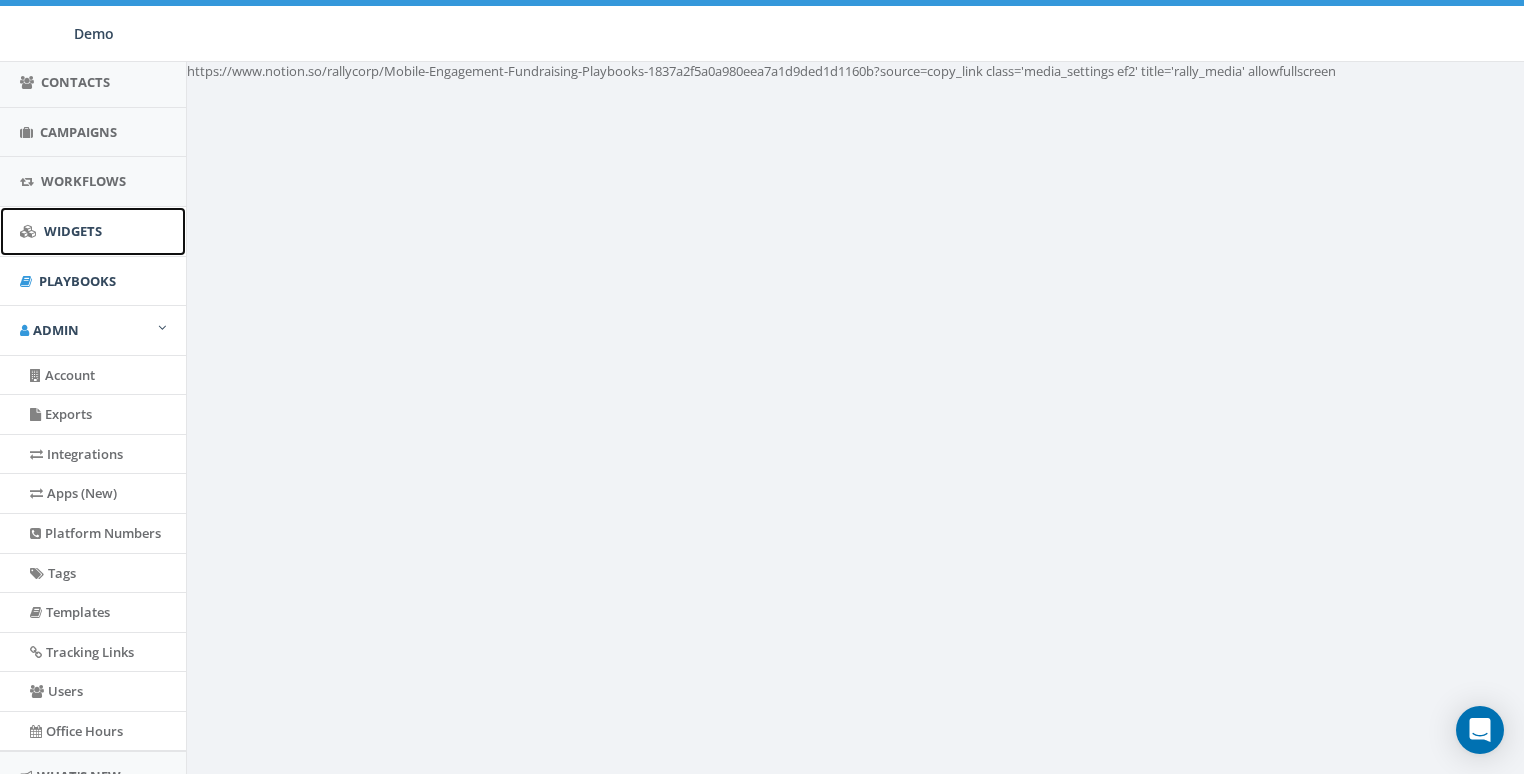 click on "Widgets" at bounding box center (93, 231) 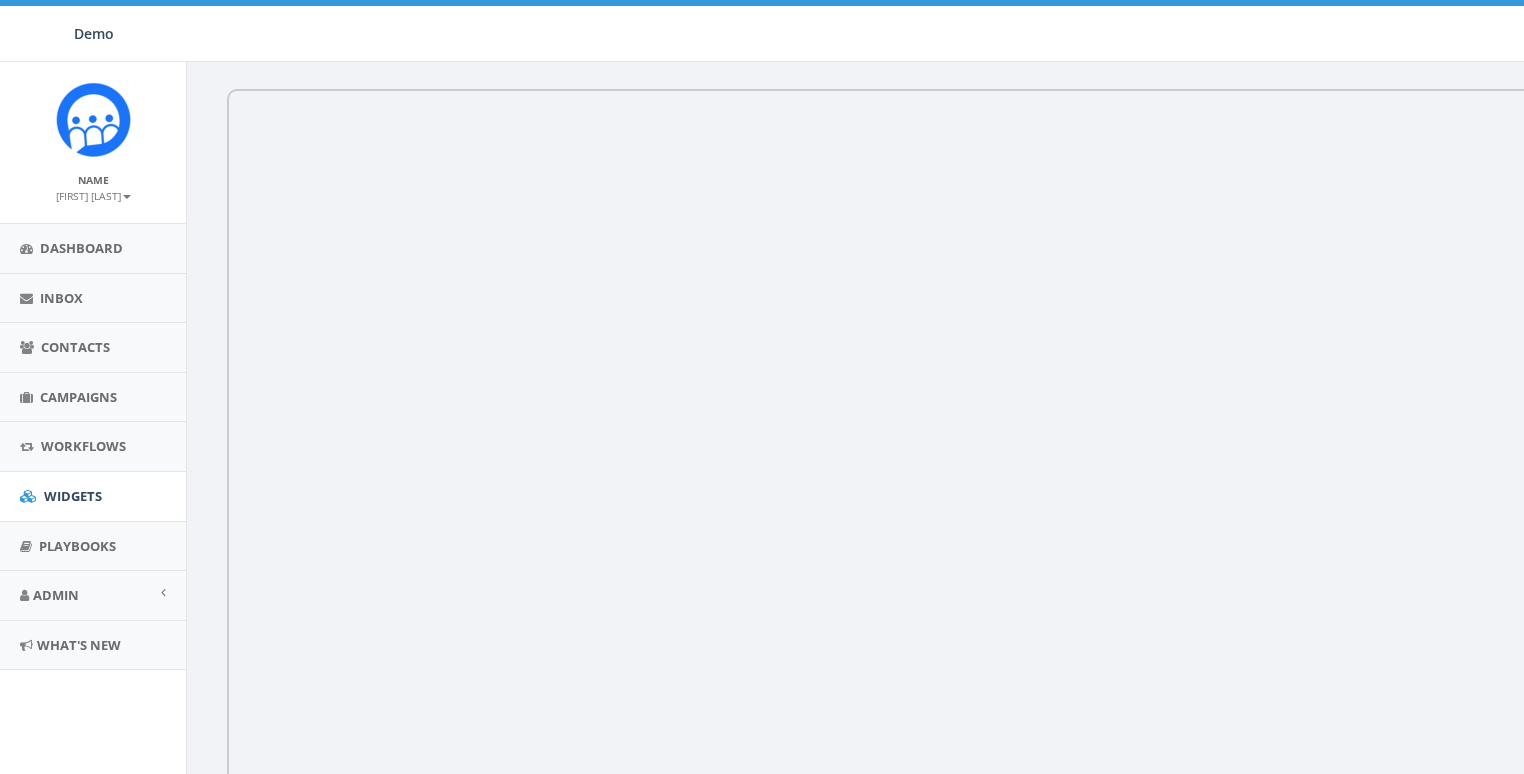 scroll, scrollTop: 0, scrollLeft: 0, axis: both 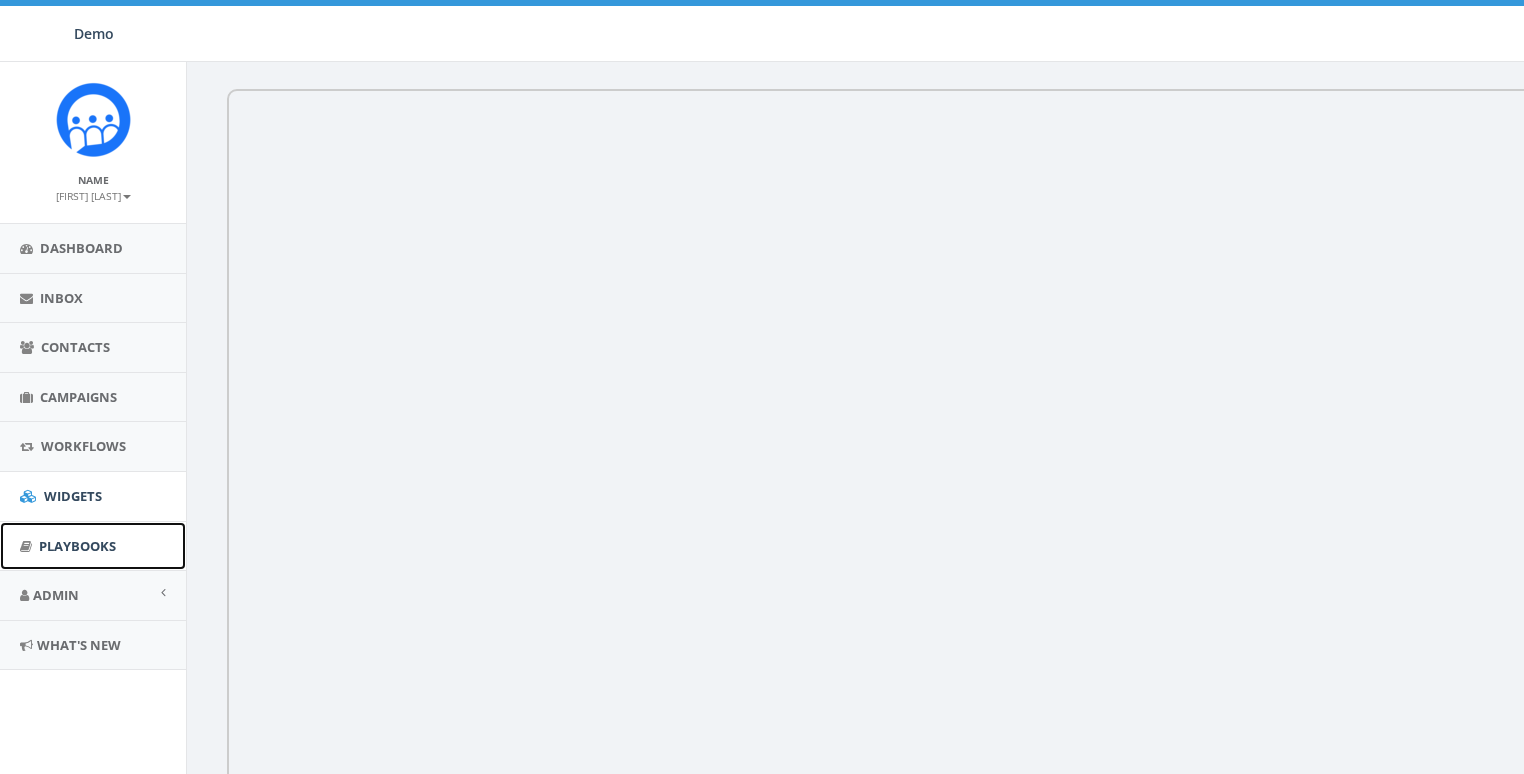 click on "Playbooks" at bounding box center [77, 546] 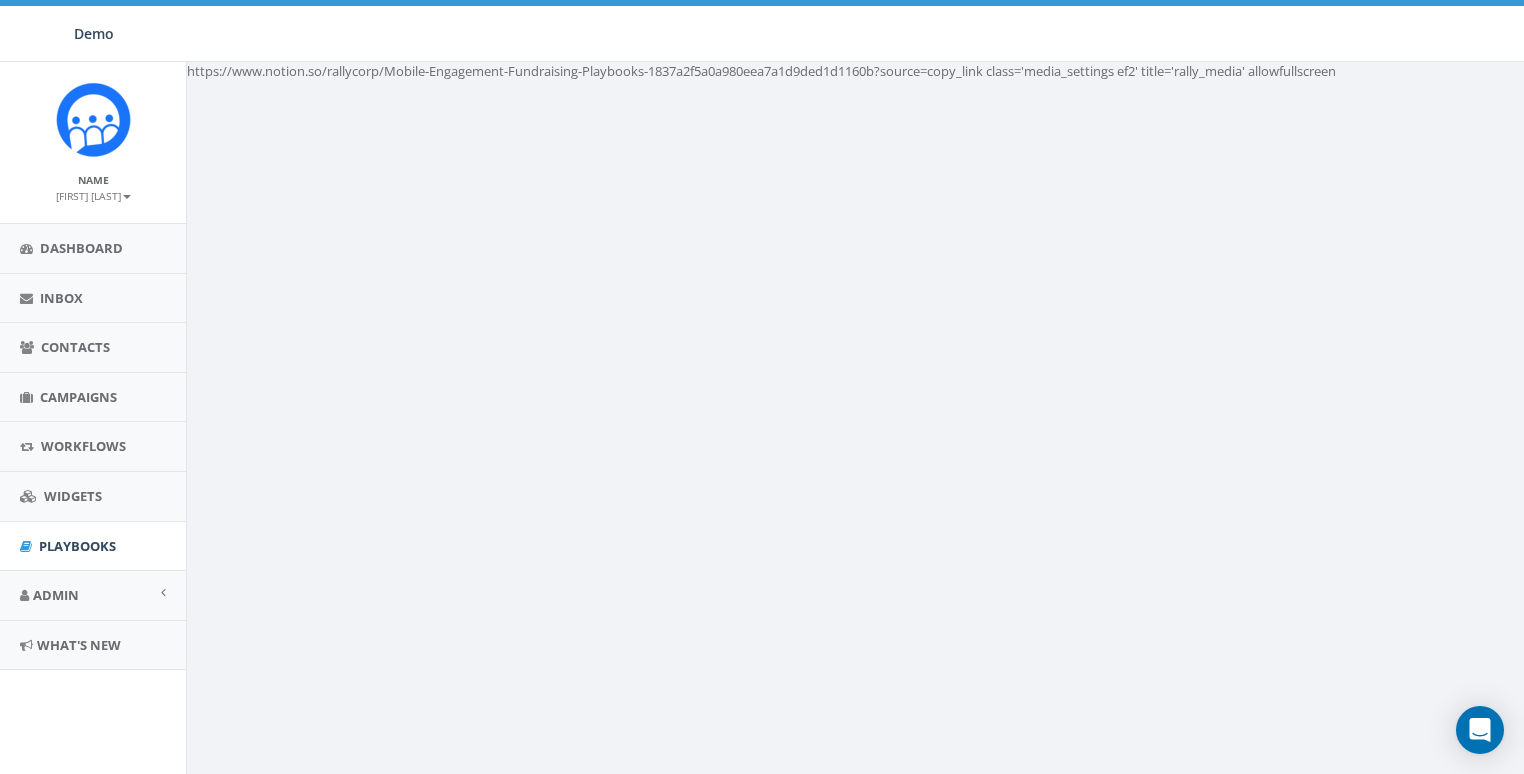scroll, scrollTop: 0, scrollLeft: 0, axis: both 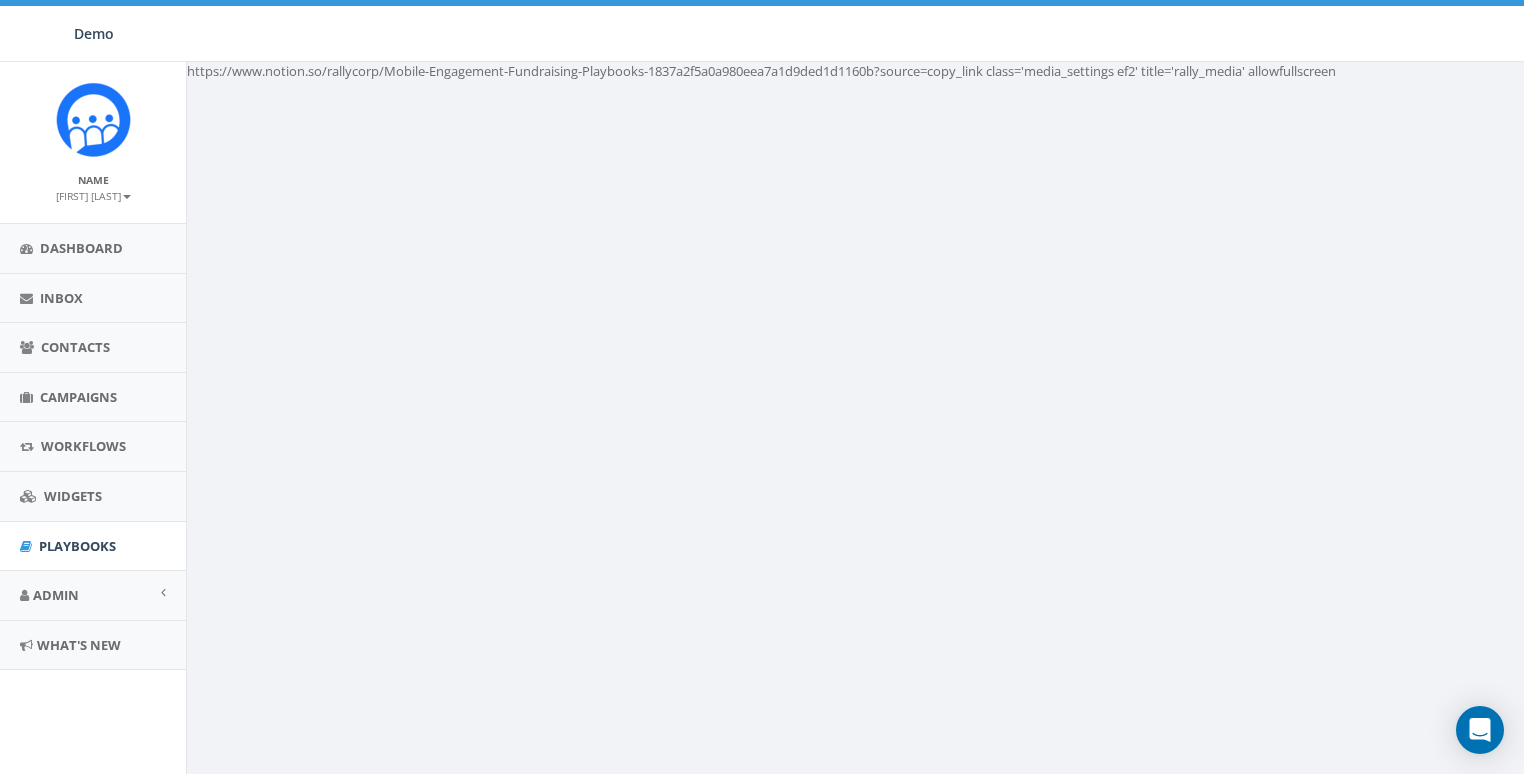 click on "https://www.notion.so/rallycorp/Mobile-Engagement-Fundraising-Playbooks-1837a2f5a0a980eea7a1d9ded1d1160b?source=copy_link class='media_settings ef2' title='rally_media' allowfullscreen Terms of Service   Acceptable Use Policy" at bounding box center [858, 449] 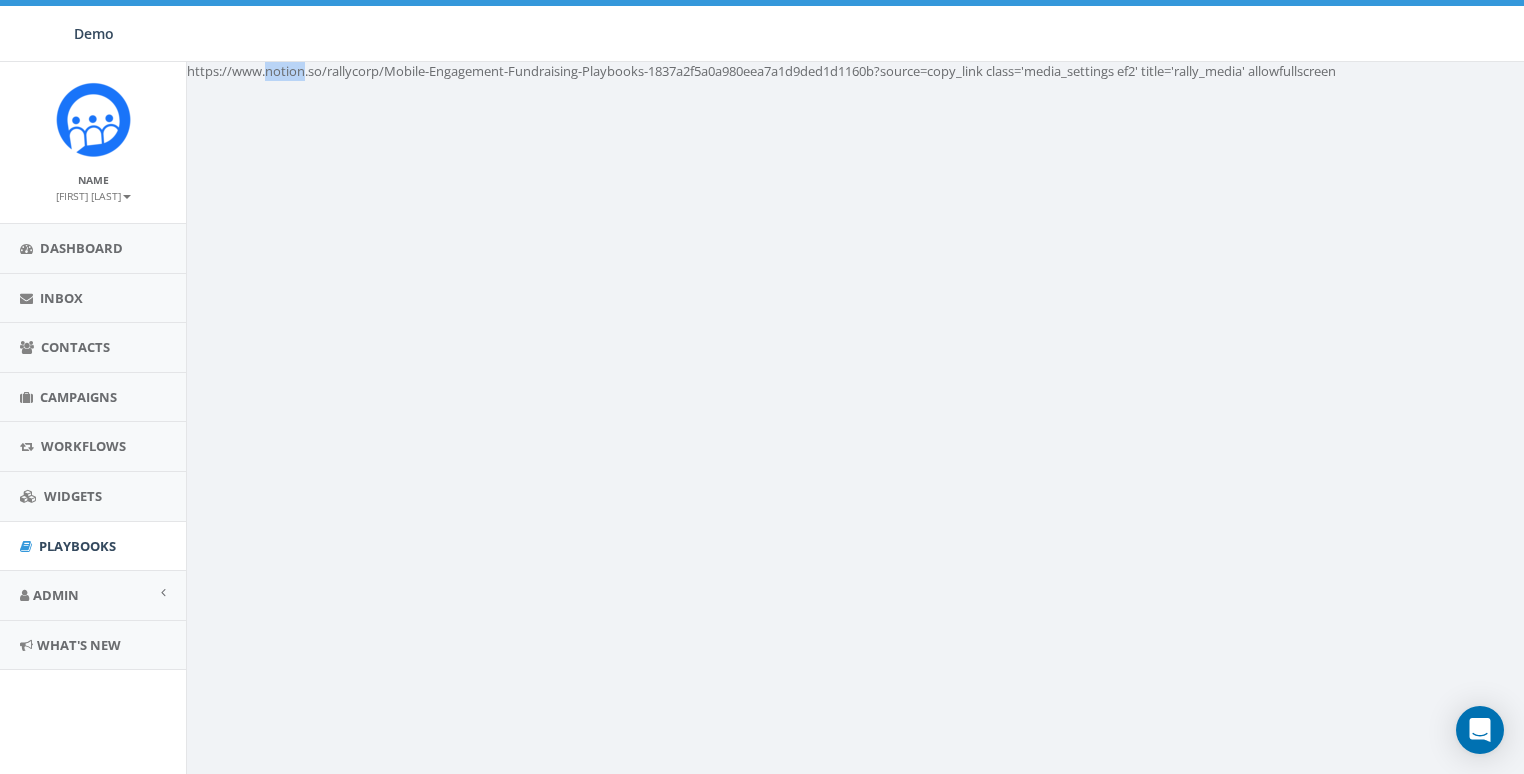 click on "https://www.notion.so/rallycorp/Mobile-Engagement-Fundraising-Playbooks-1837a2f5a0a980eea7a1d9ded1d1160b?source=copy_link class='media_settings ef2' title='rally_media' allowfullscreen Terms of Service   Acceptable Use Policy" at bounding box center (858, 449) 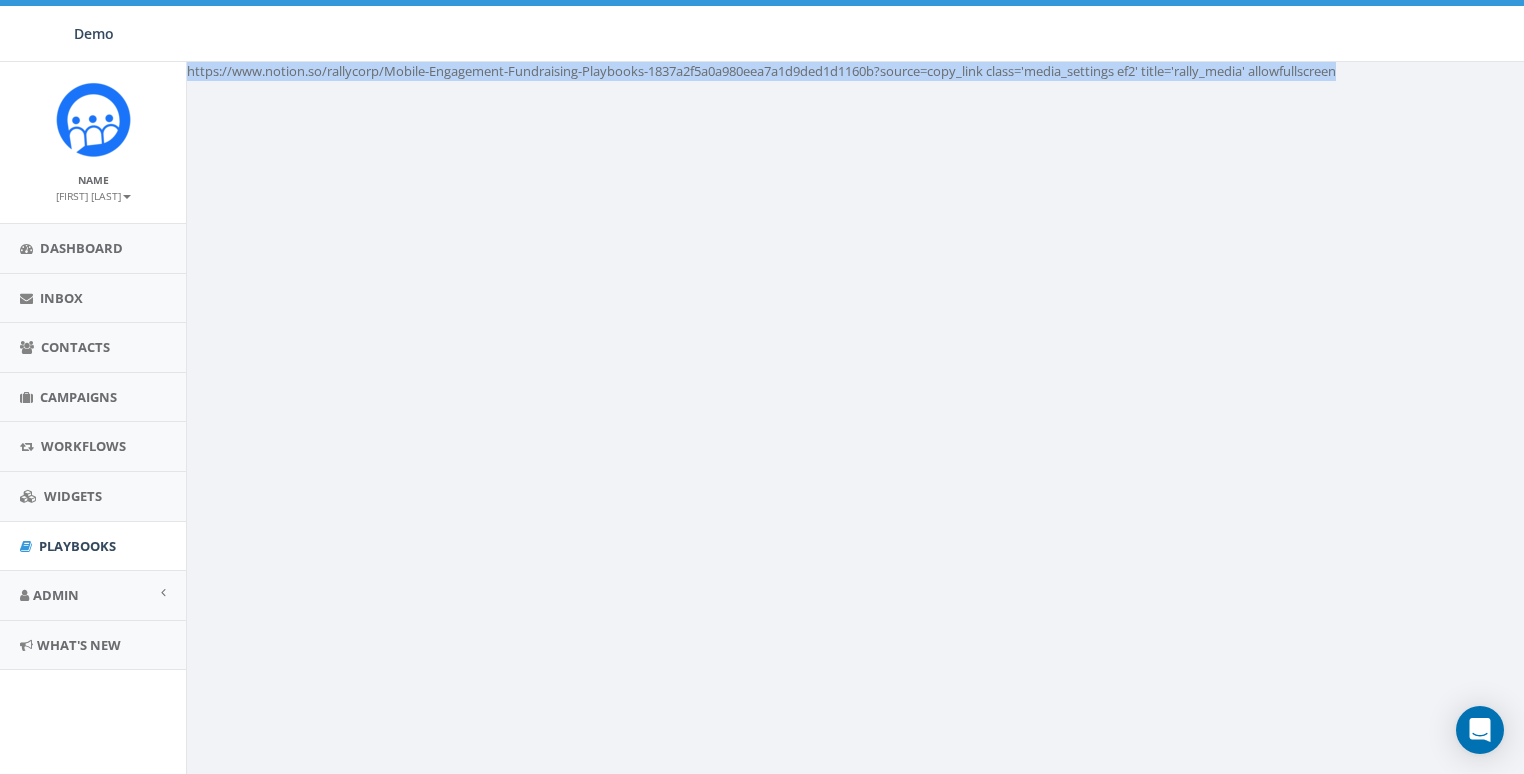 copy on "https://www.notion.so/rallycorp/Mobile-Engagement-Fundraising-Playbooks-1837a2f5a0a980eea7a1d9ded1d1160b?source=copy_link class='media_settings ef2' title='rally_media' allowfullscreen" 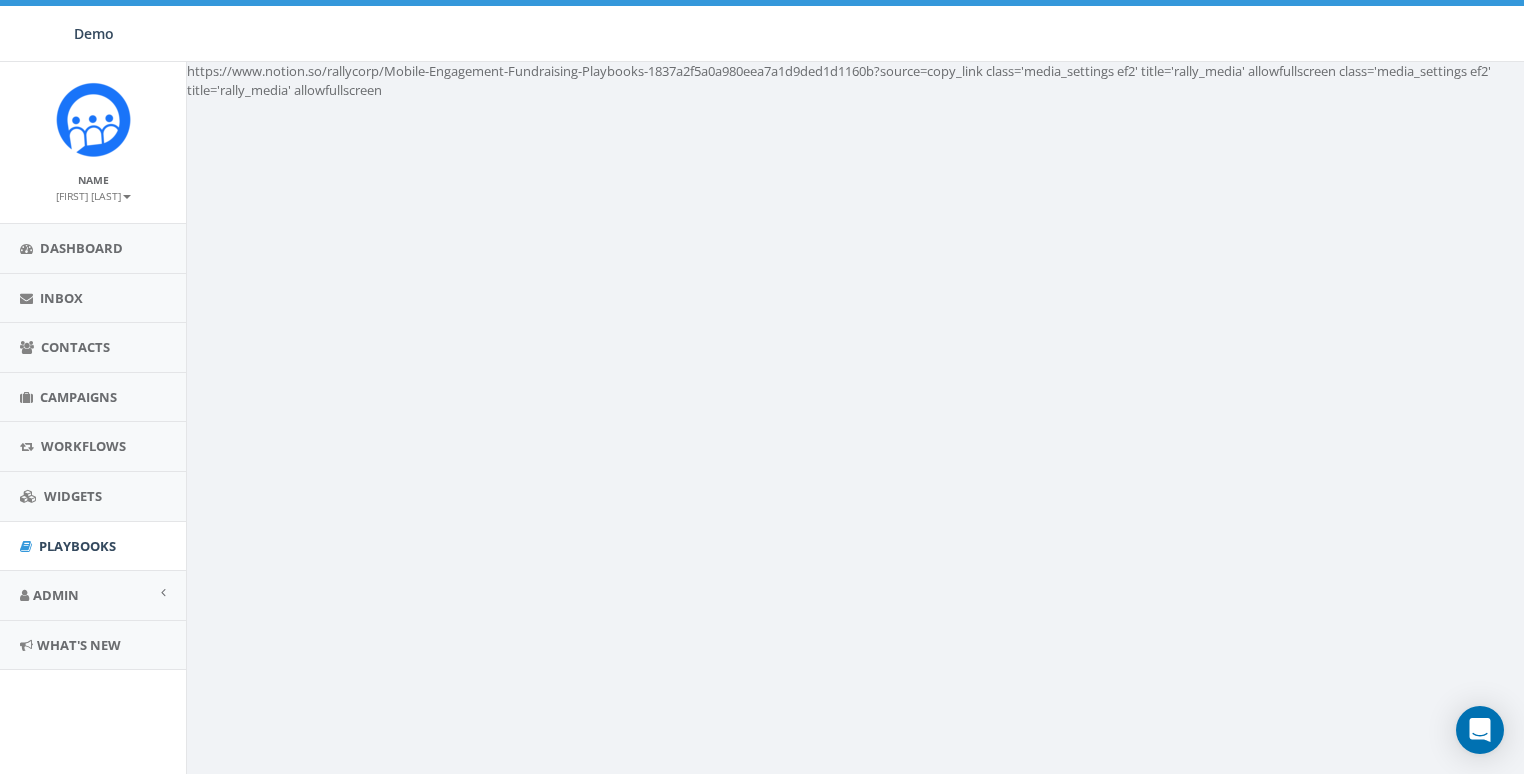 scroll, scrollTop: 0, scrollLeft: 0, axis: both 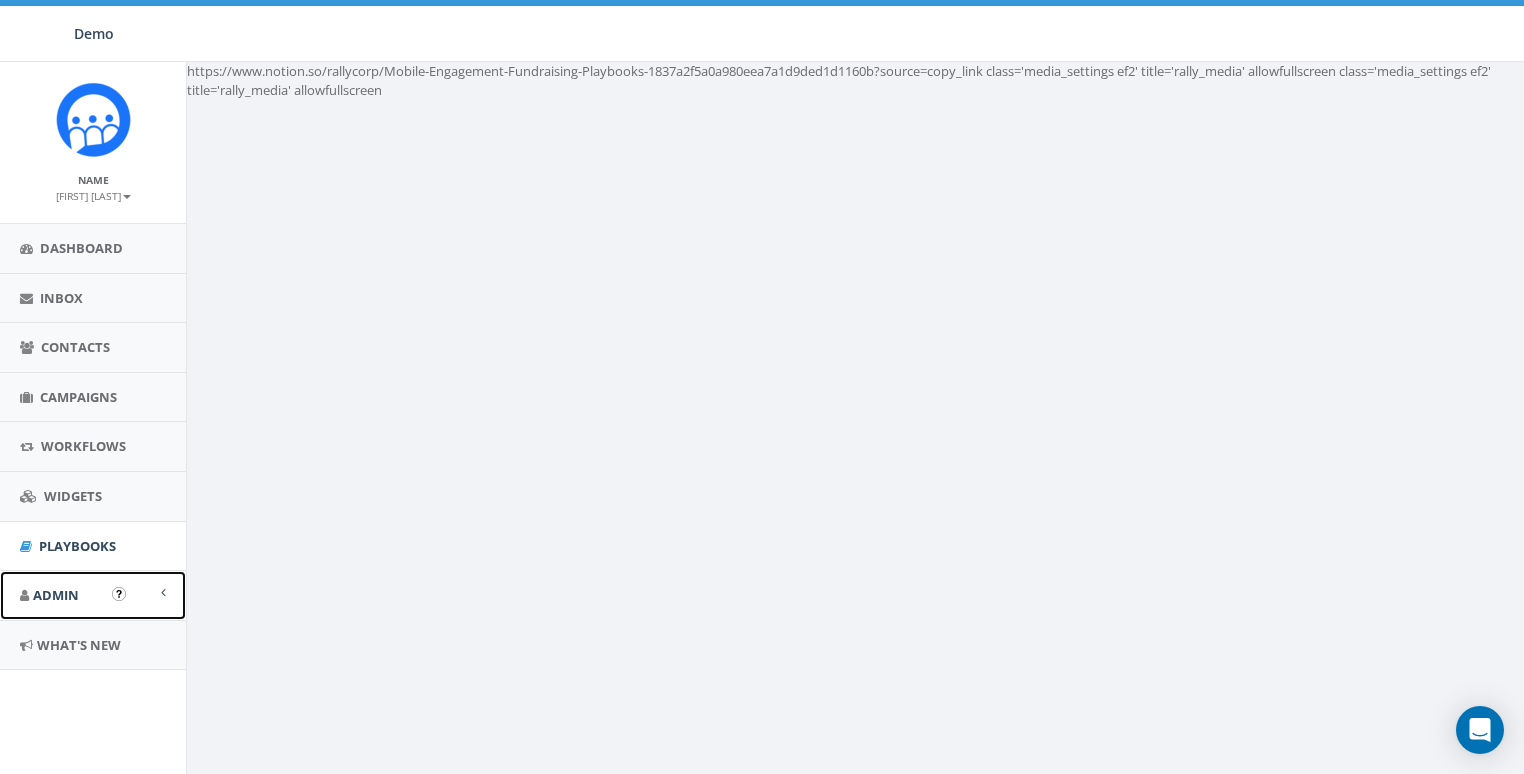 click on "Admin" at bounding box center (93, 595) 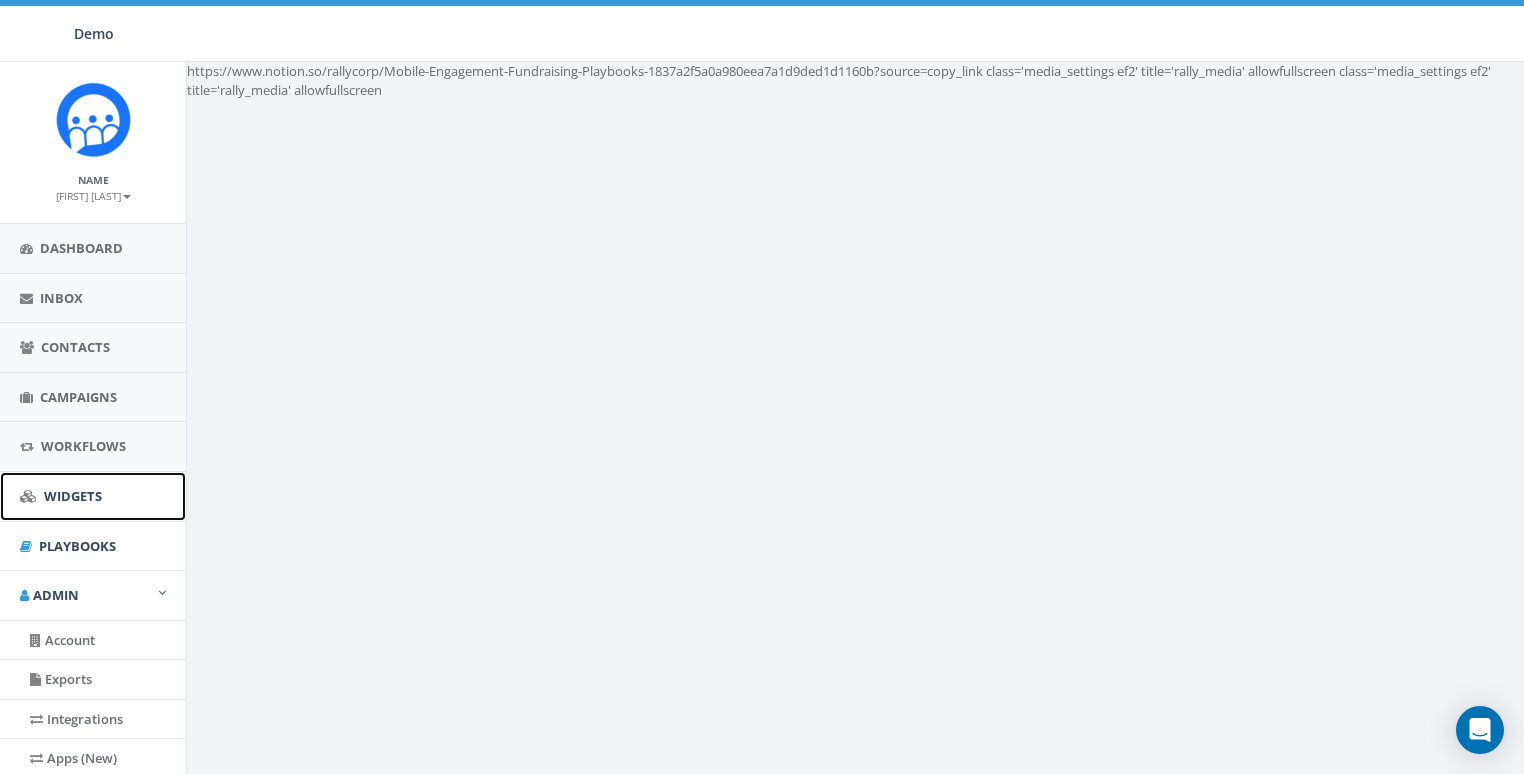 click on "Widgets" at bounding box center [73, 496] 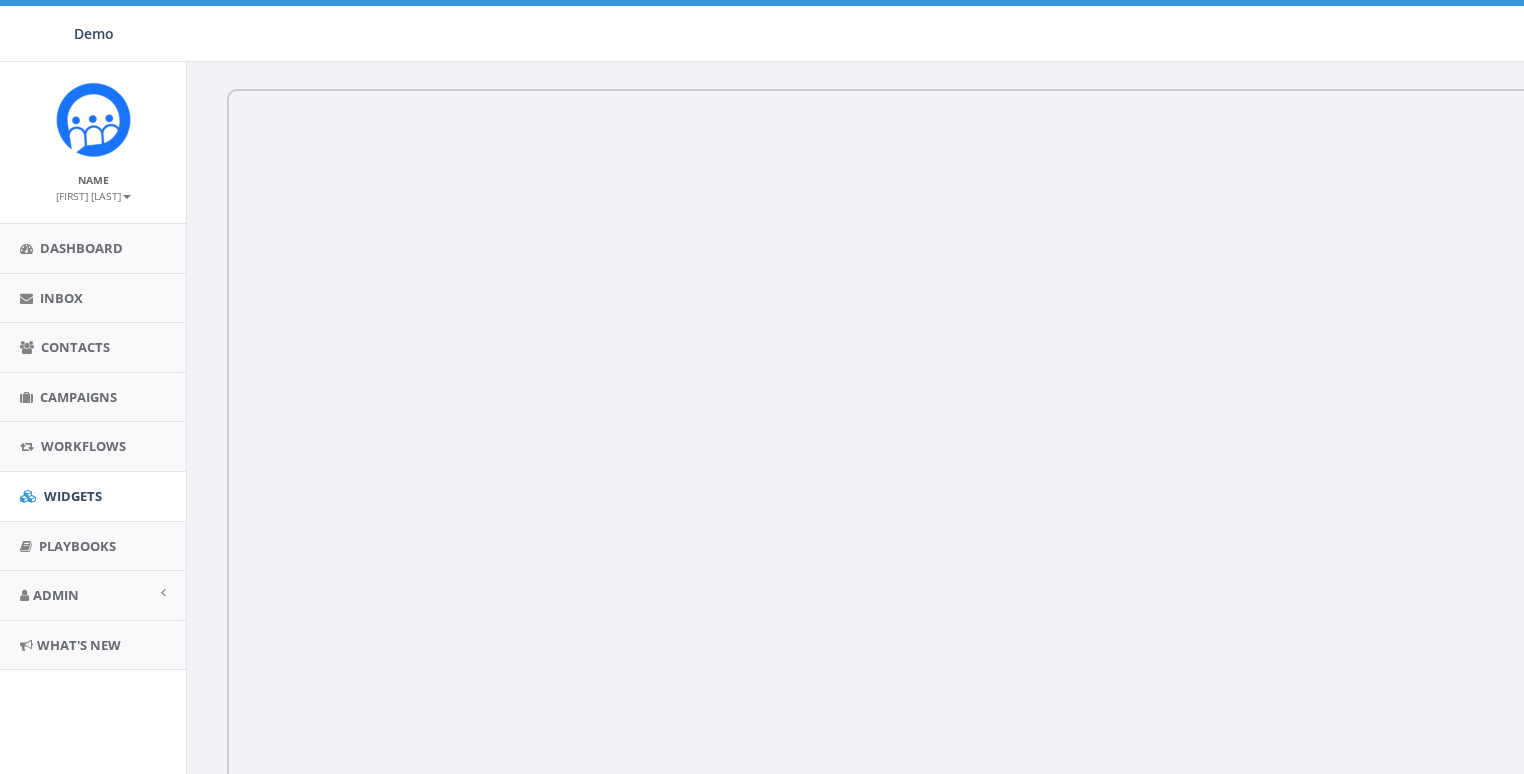 scroll, scrollTop: 0, scrollLeft: 0, axis: both 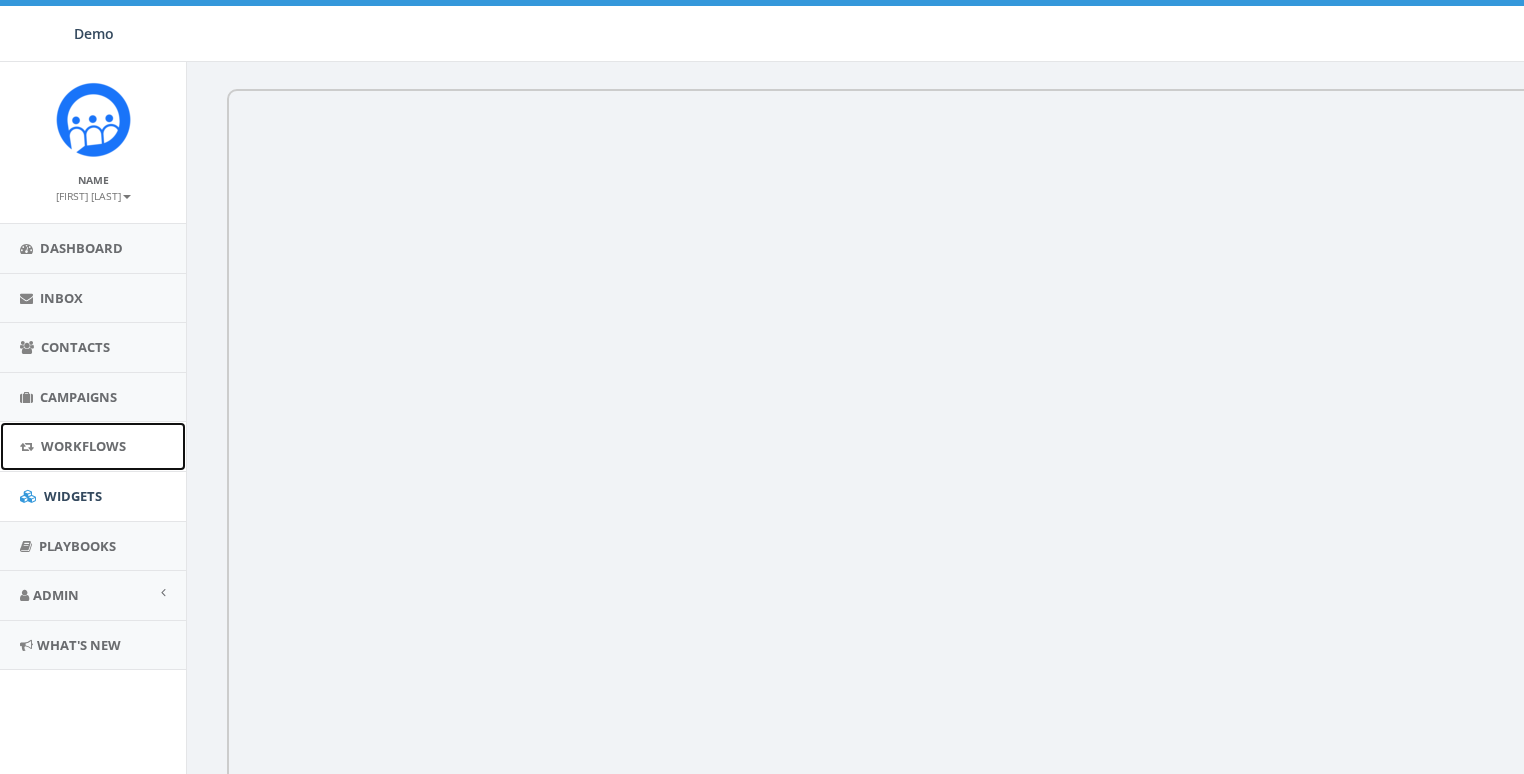 click on "Workflows" at bounding box center (83, 446) 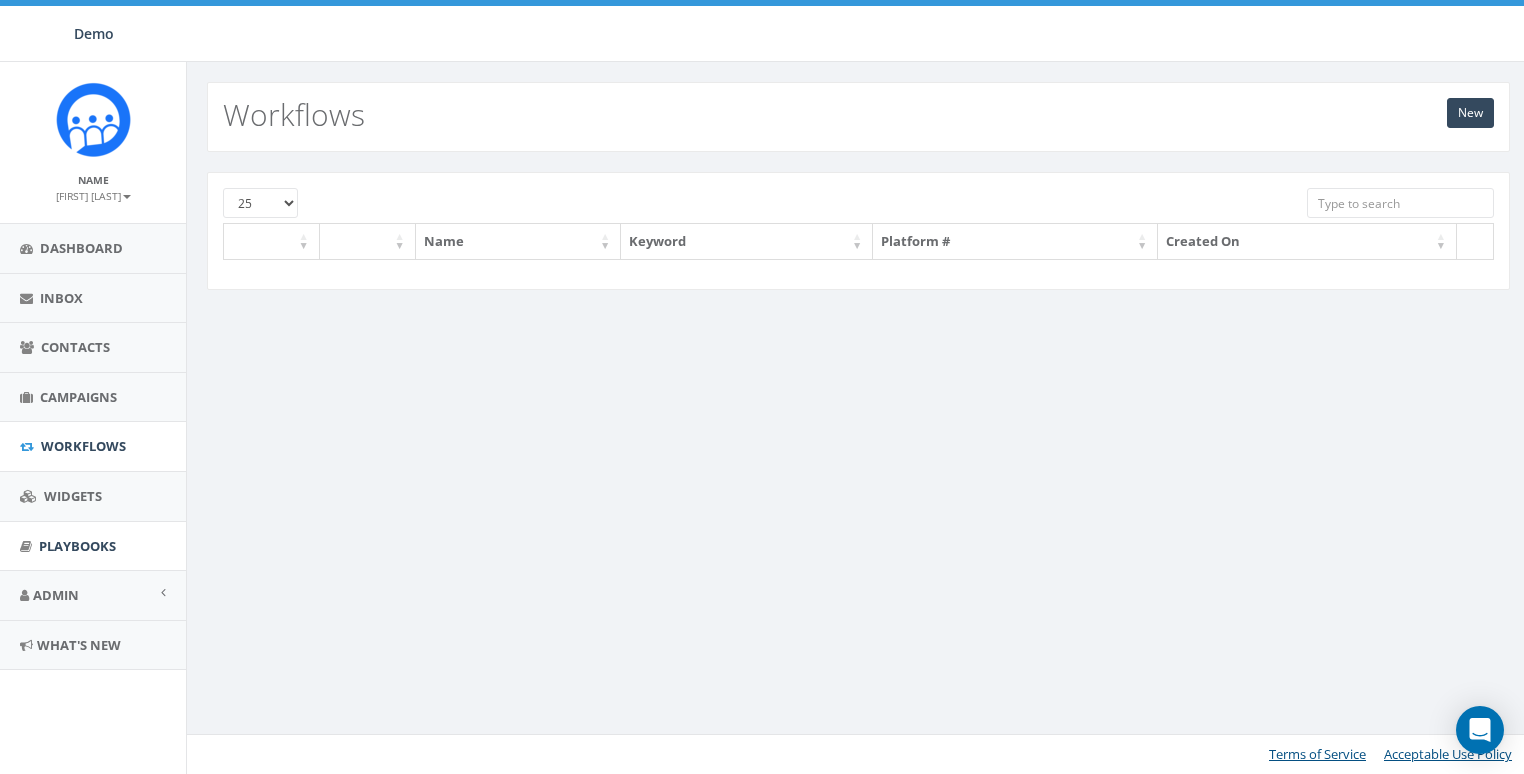 scroll, scrollTop: 0, scrollLeft: 0, axis: both 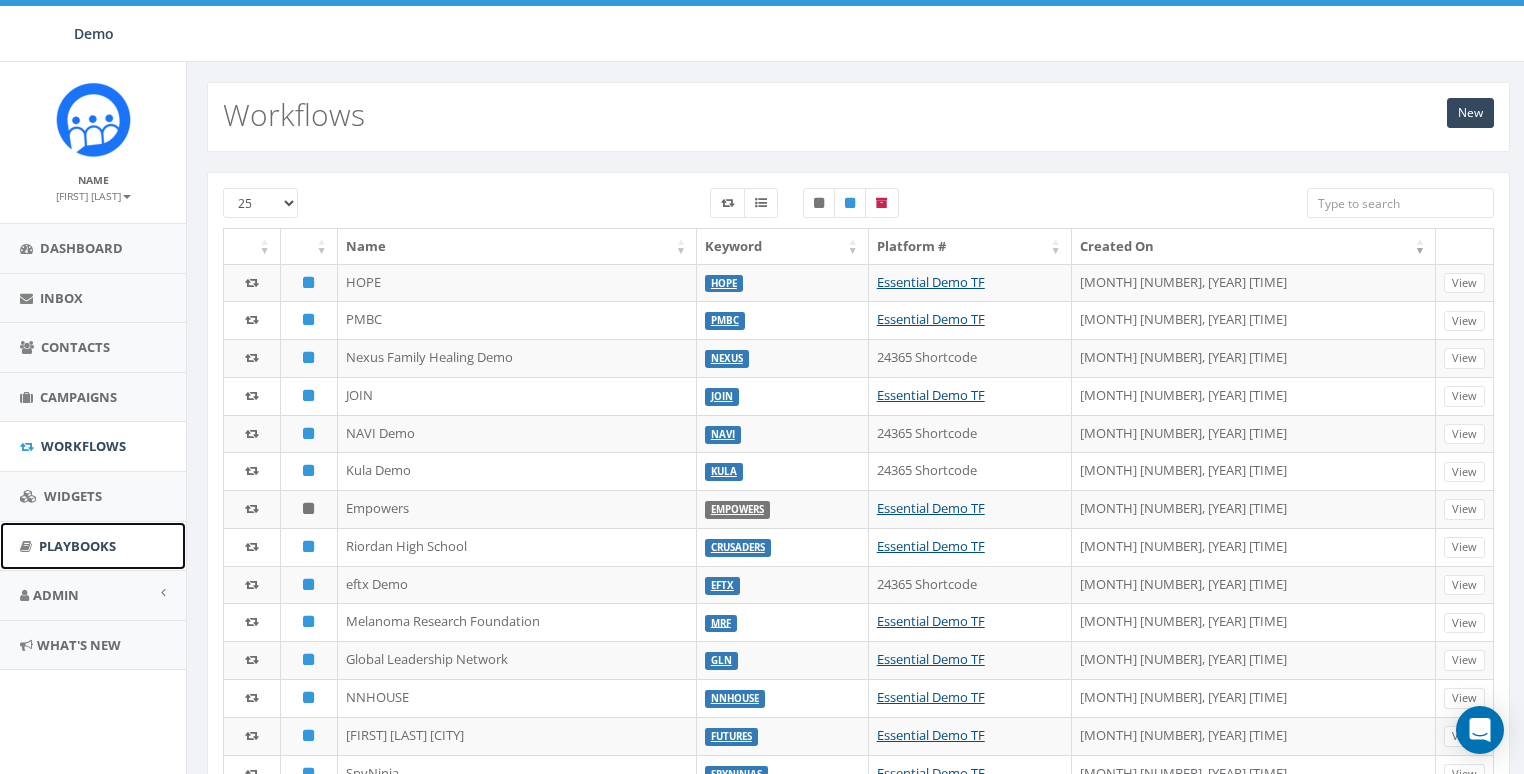 click on "Playbooks" at bounding box center (77, 546) 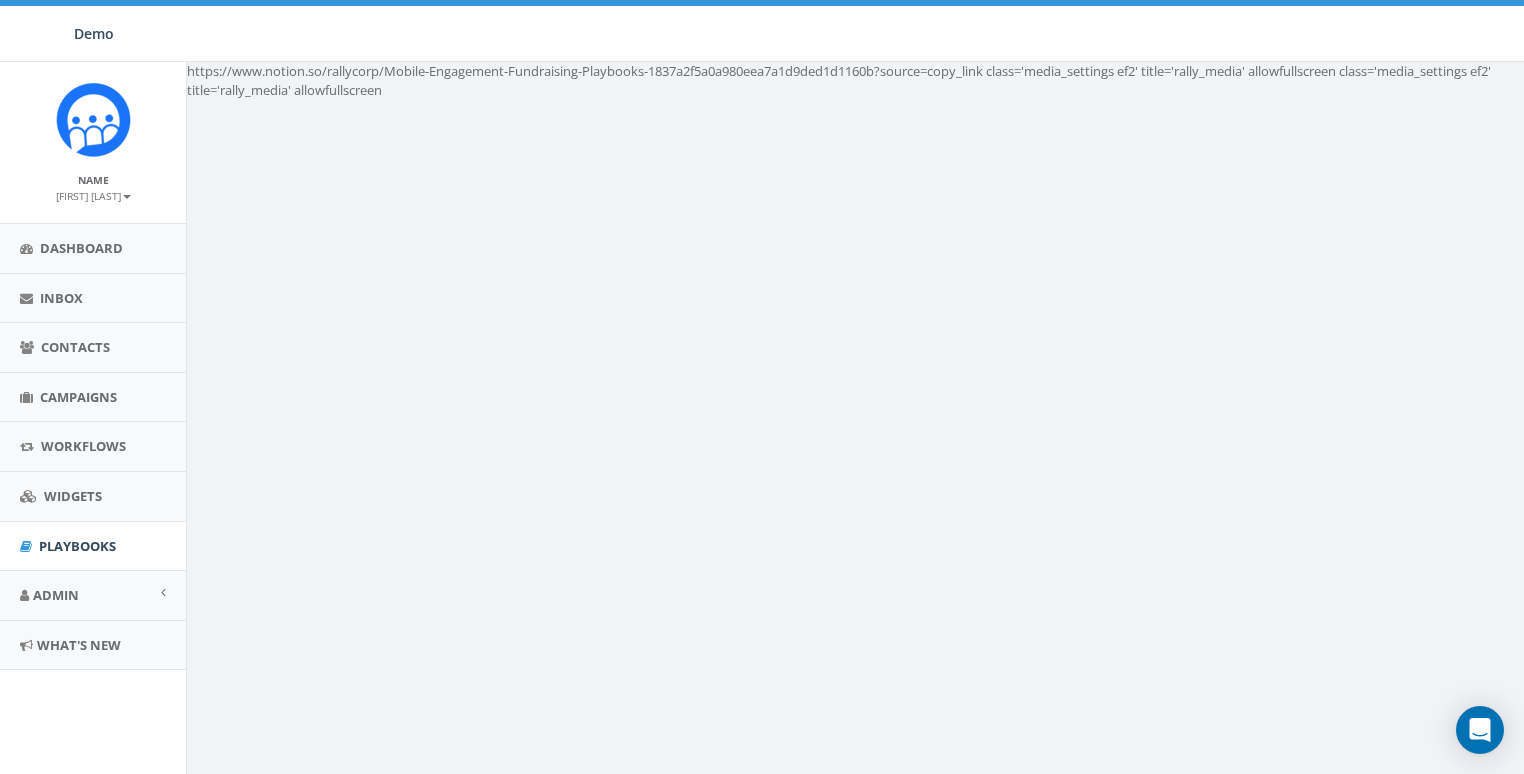 scroll, scrollTop: 0, scrollLeft: 0, axis: both 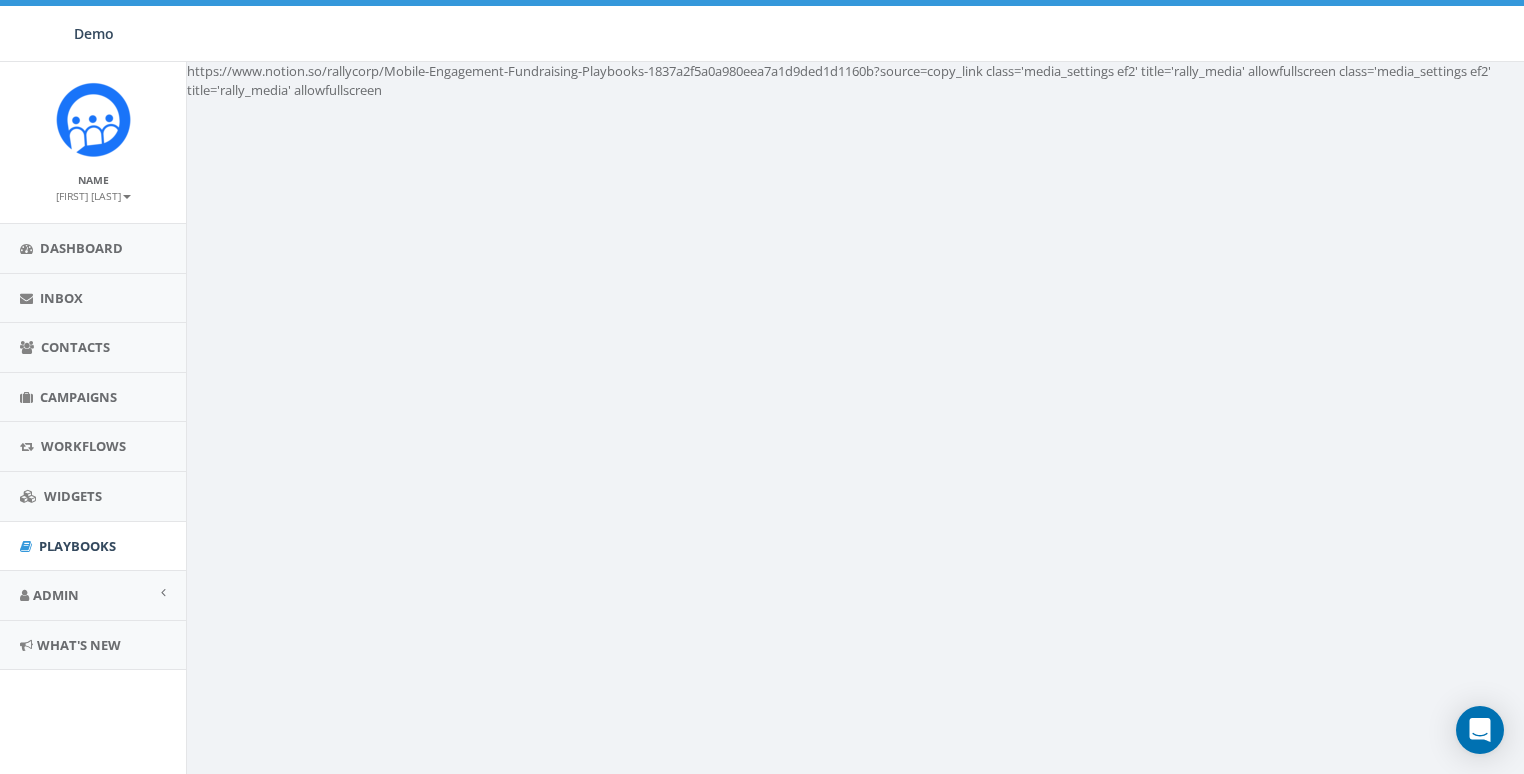 click on "https://www.notion.so/rallycorp/Mobile-Engagement-Fundraising-Playbooks-1837a2f5a0a980eea7a1d9ded1d1160b?source=copy_link class='media_settings ef2' title='rally_media' allowfullscreen class='media_settings ef2' title='rally_media' allowfullscreen Terms of Service Acceptable Use Policy" at bounding box center [858, 449] 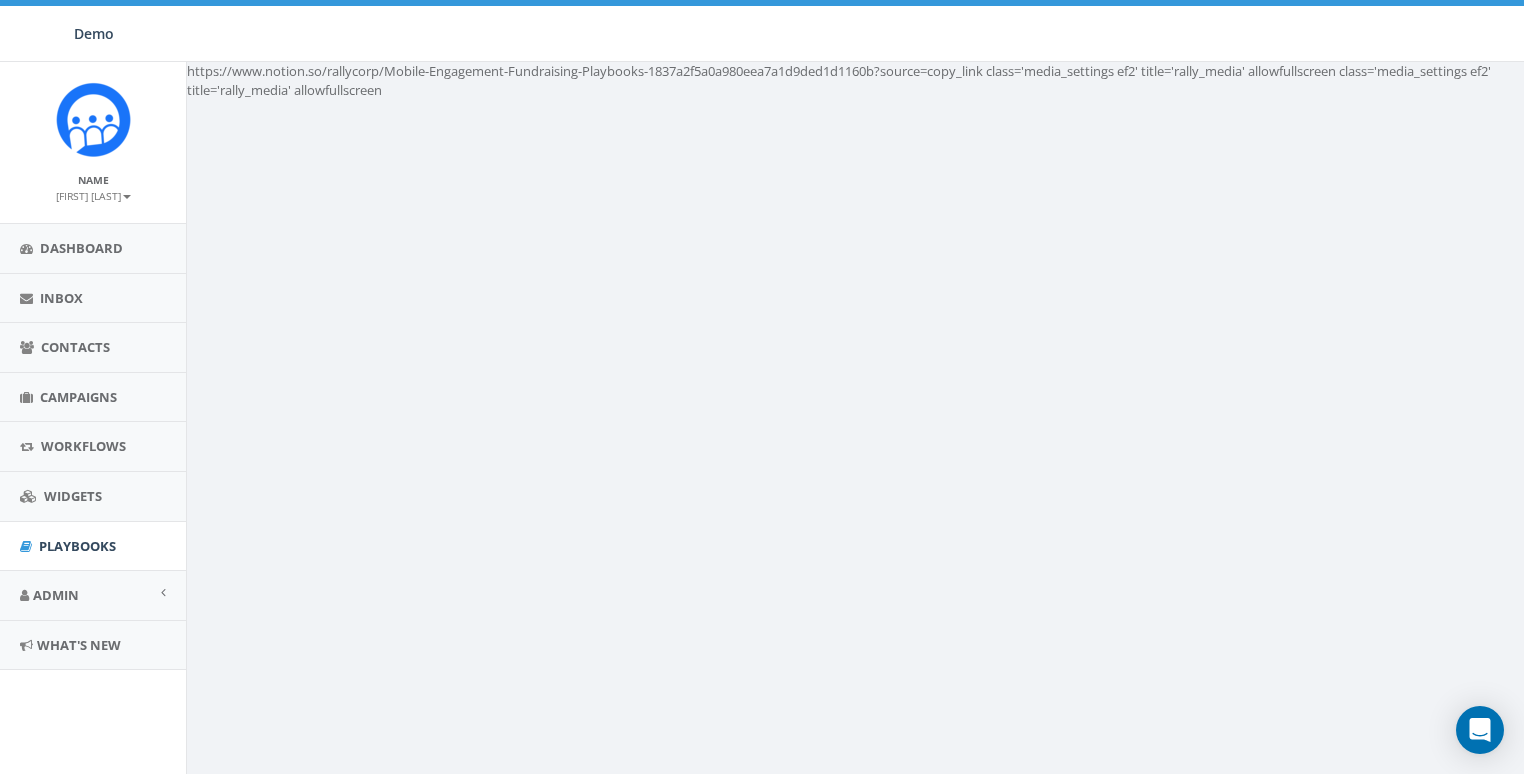 scroll, scrollTop: 0, scrollLeft: 0, axis: both 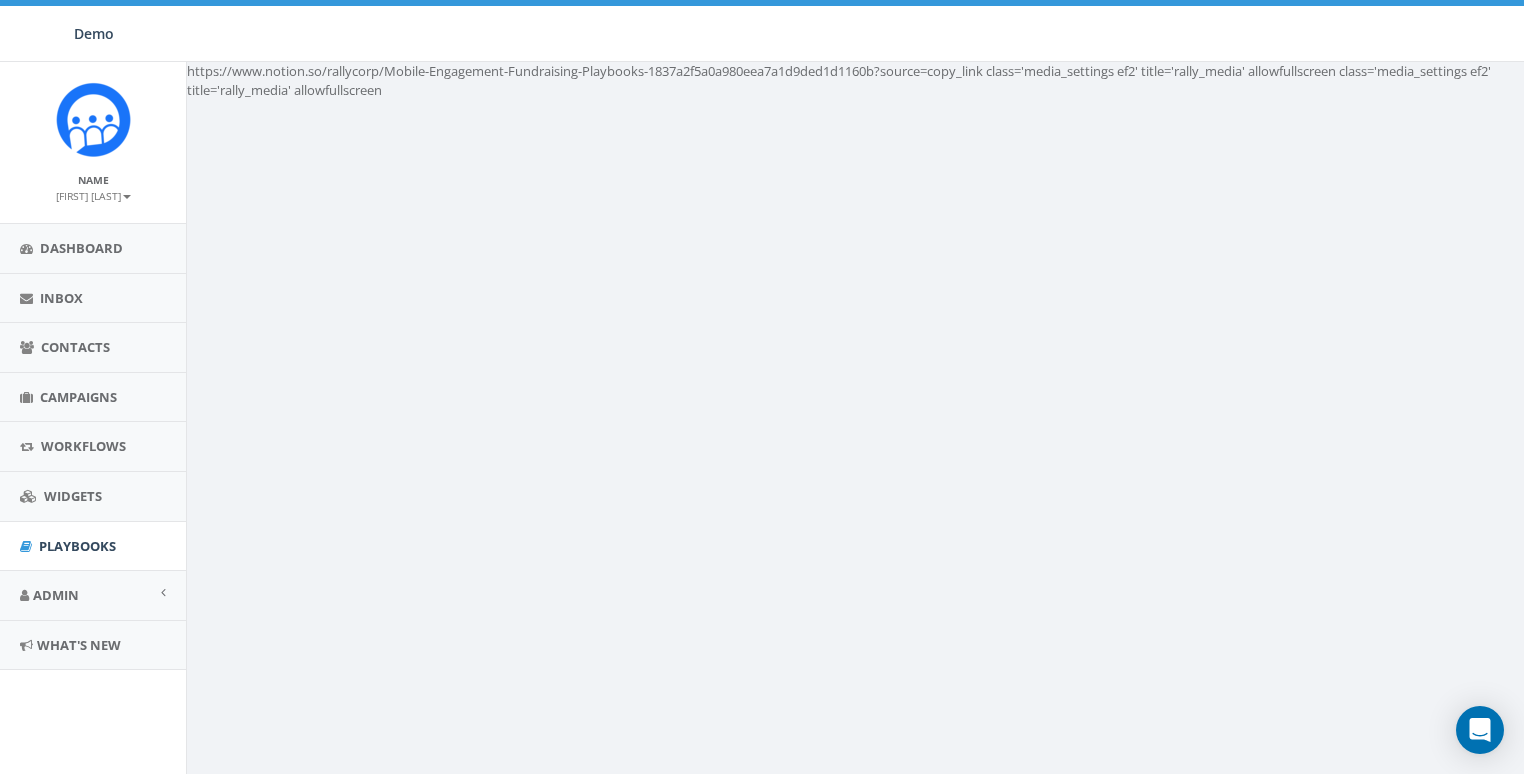 click at bounding box center [762, 3] 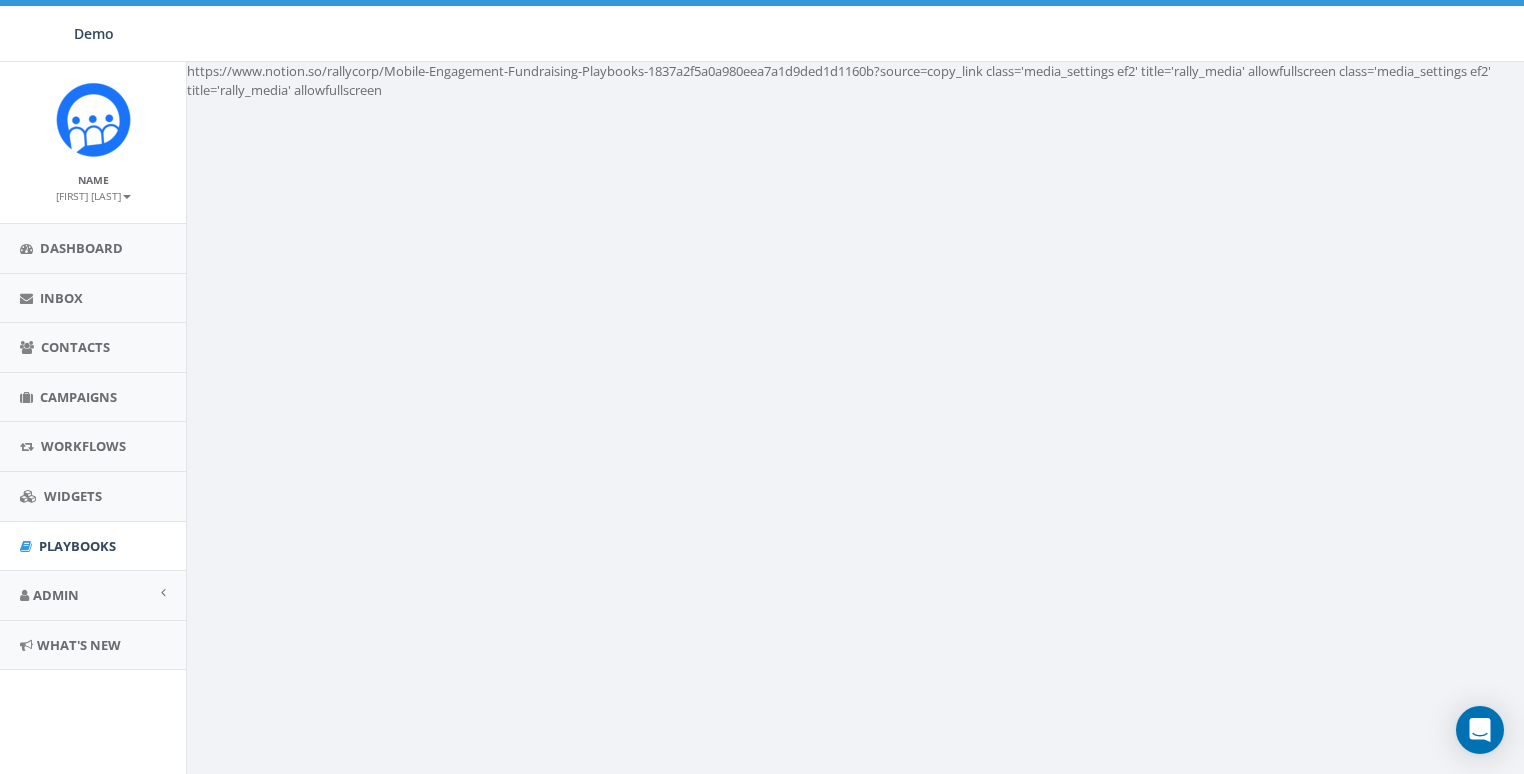 scroll, scrollTop: 0, scrollLeft: 0, axis: both 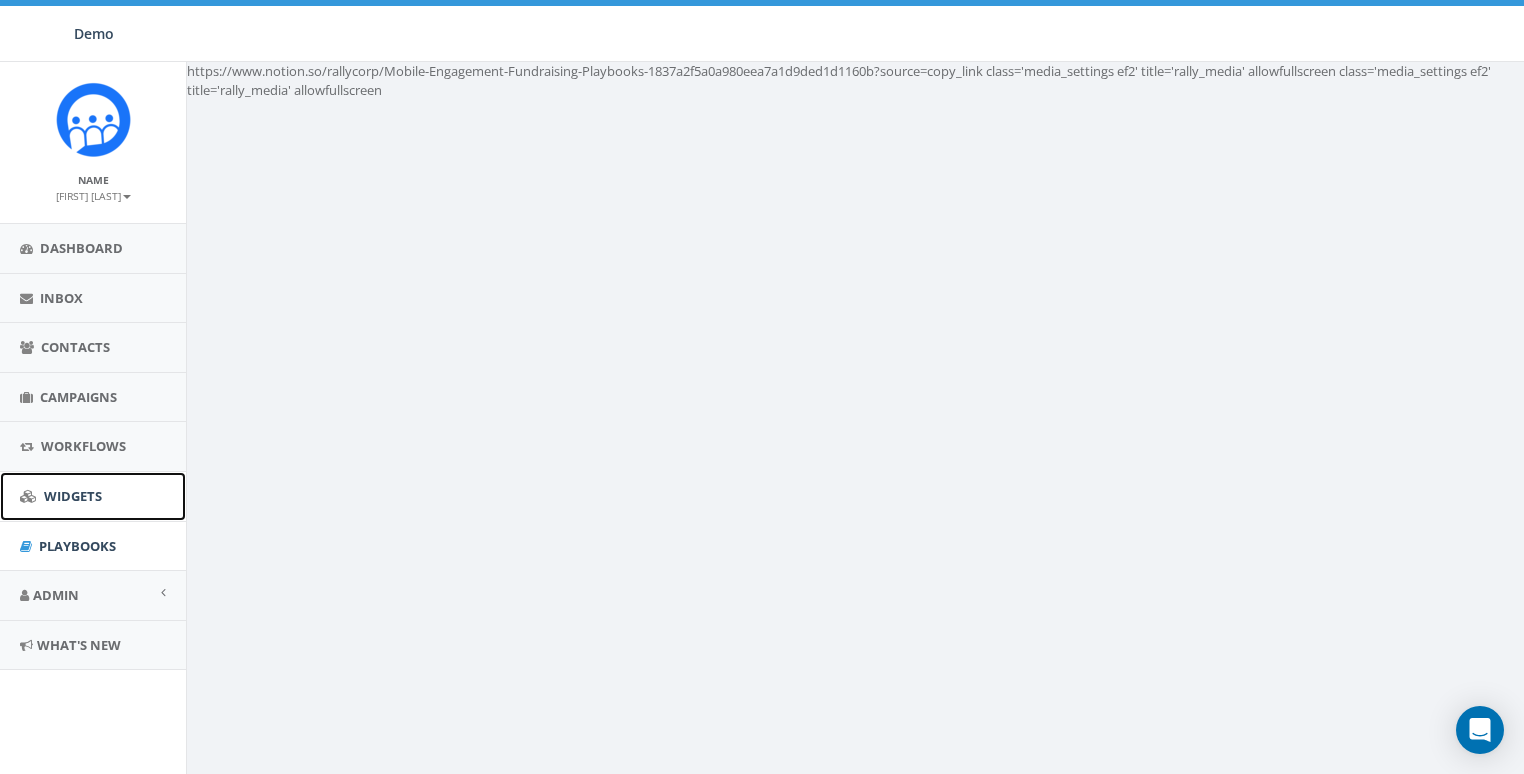 click on "Widgets" at bounding box center (73, 496) 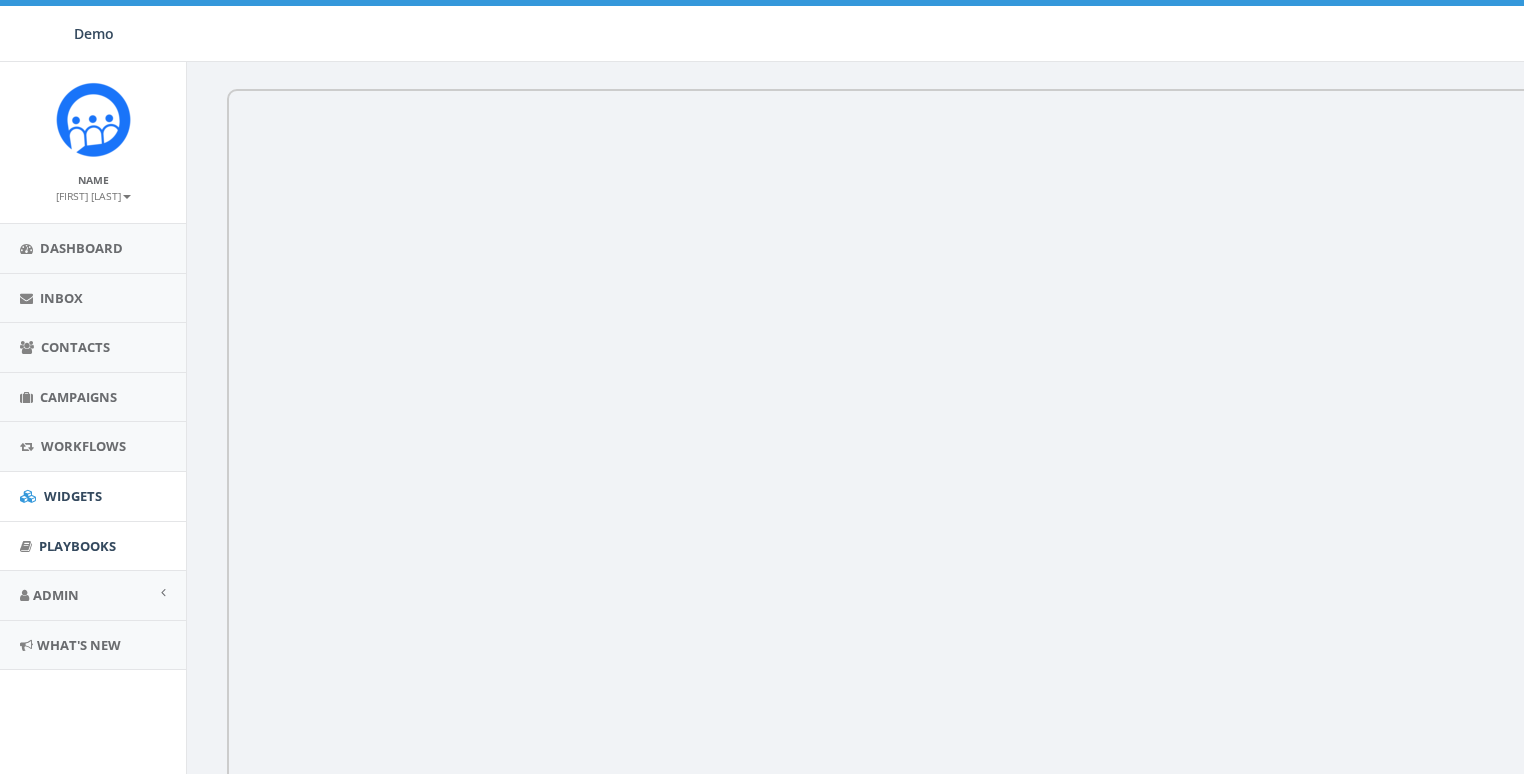 scroll, scrollTop: 0, scrollLeft: 0, axis: both 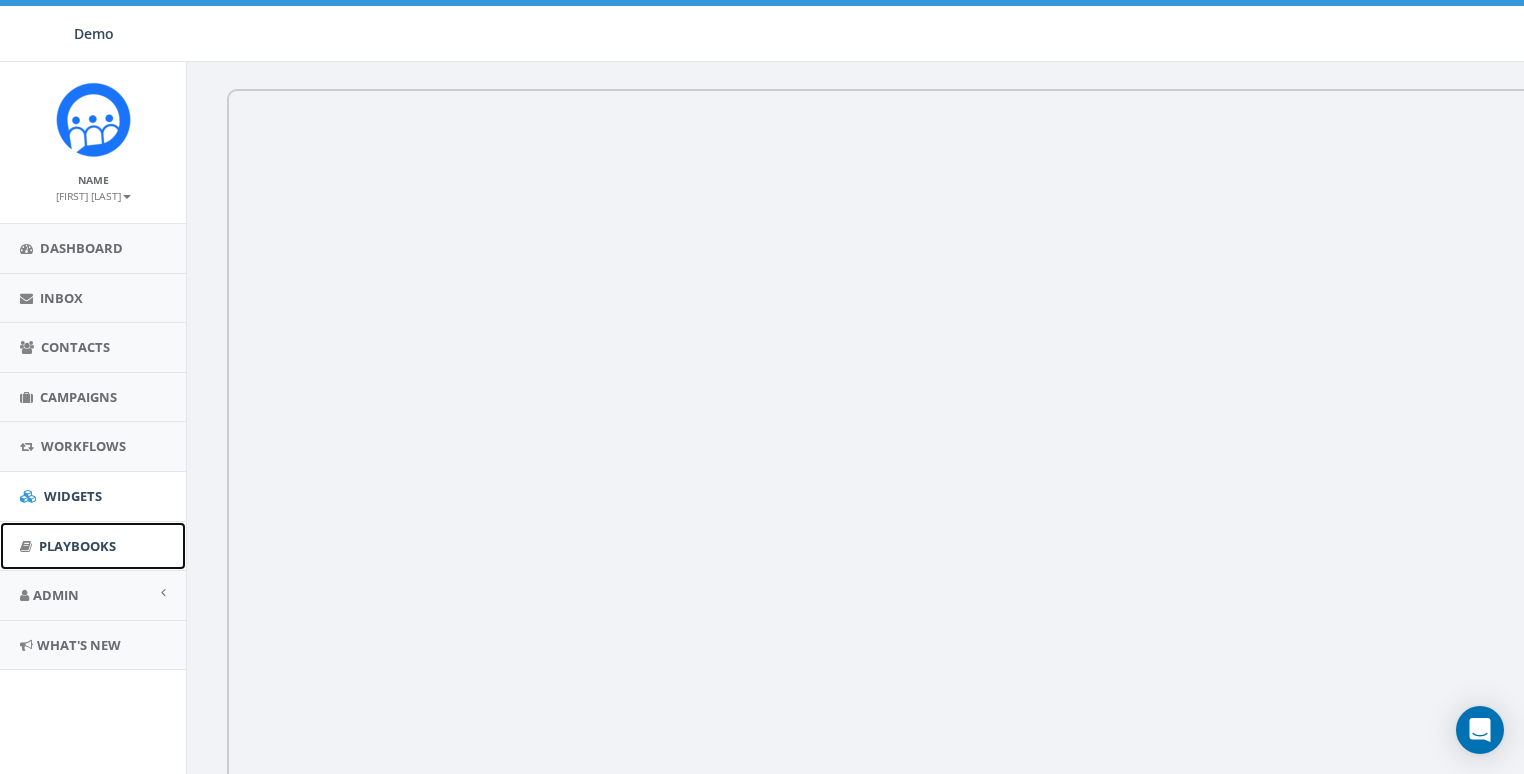 click on "Playbooks" at bounding box center (77, 546) 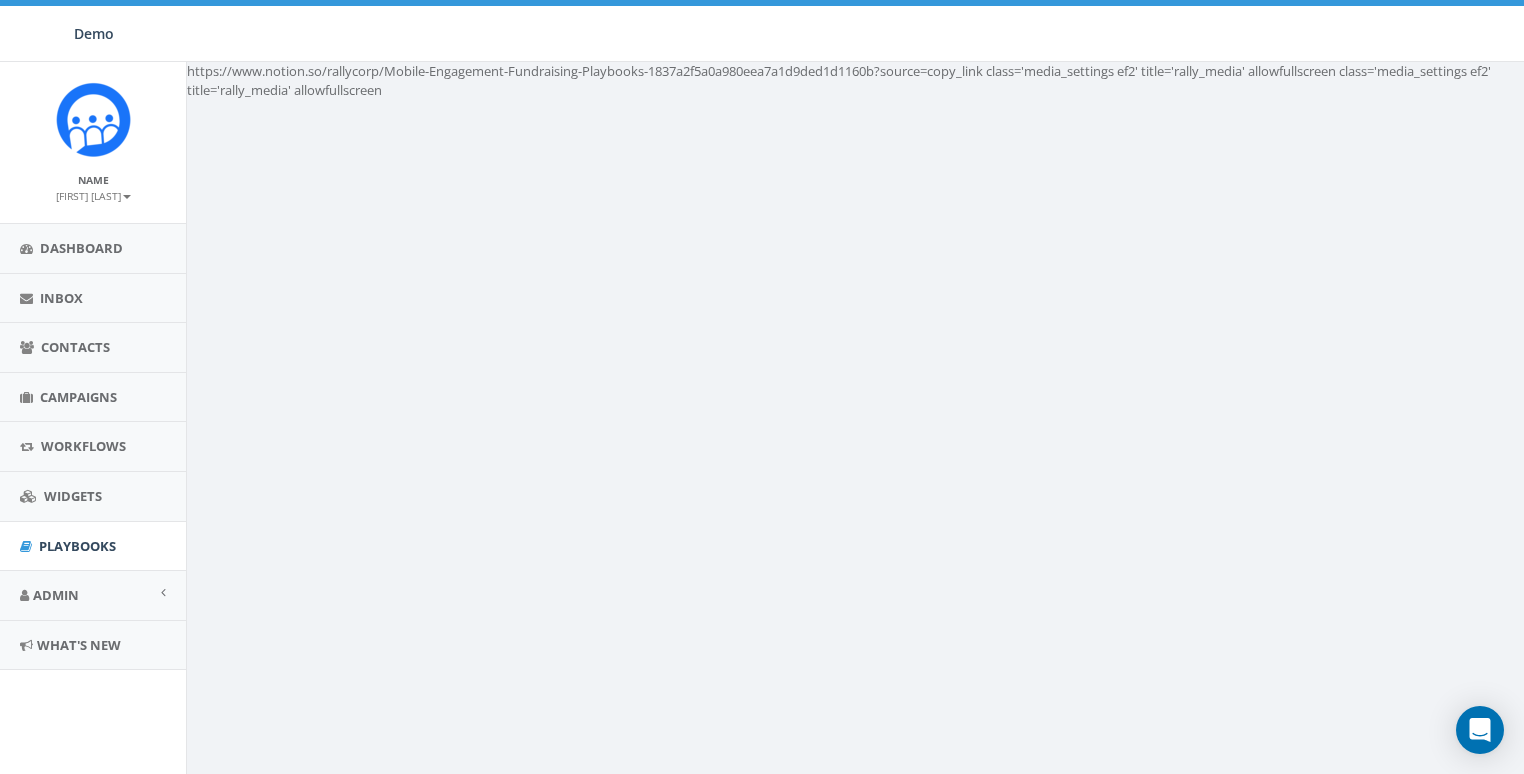 scroll, scrollTop: 0, scrollLeft: 0, axis: both 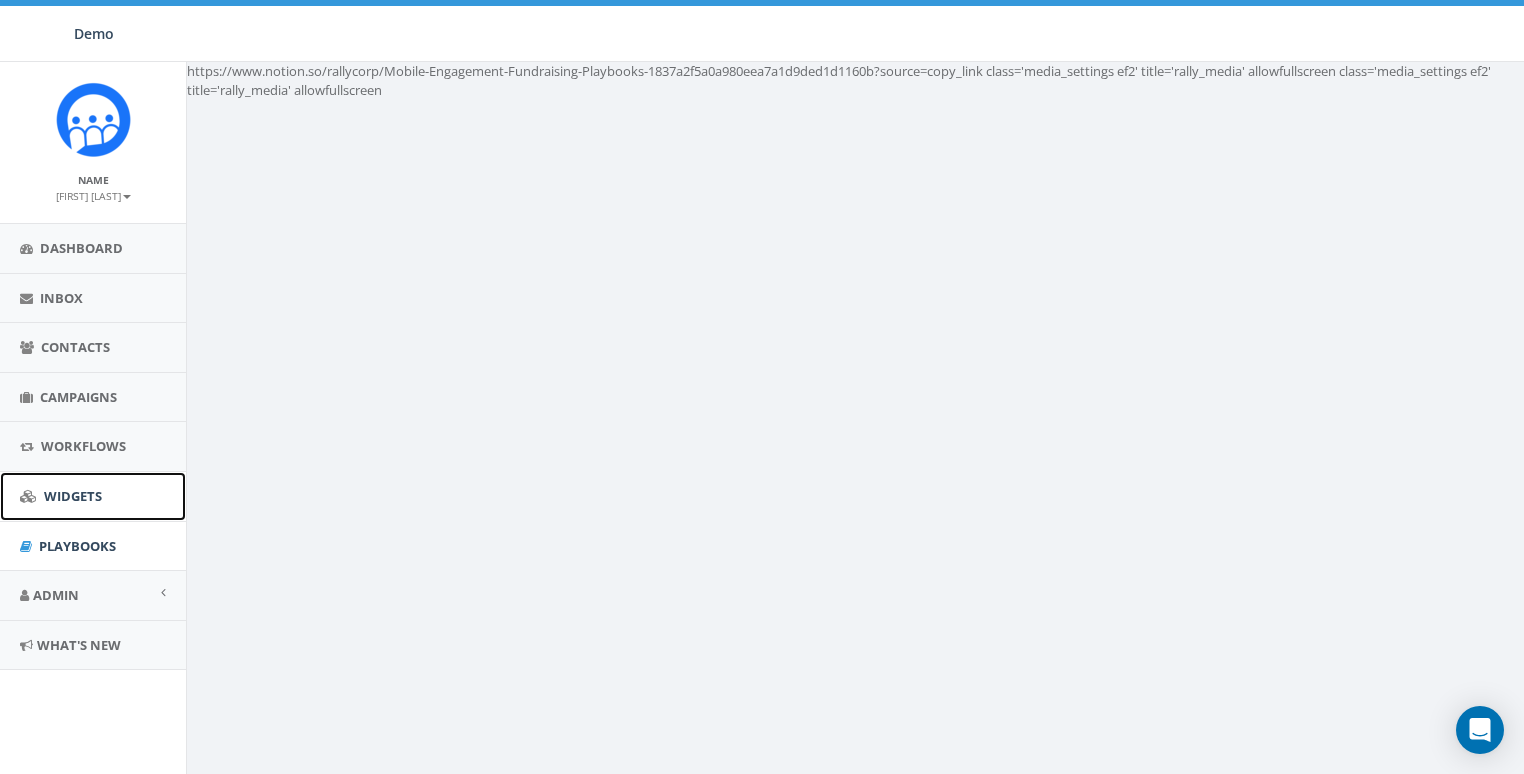 click on "Widgets" at bounding box center [73, 496] 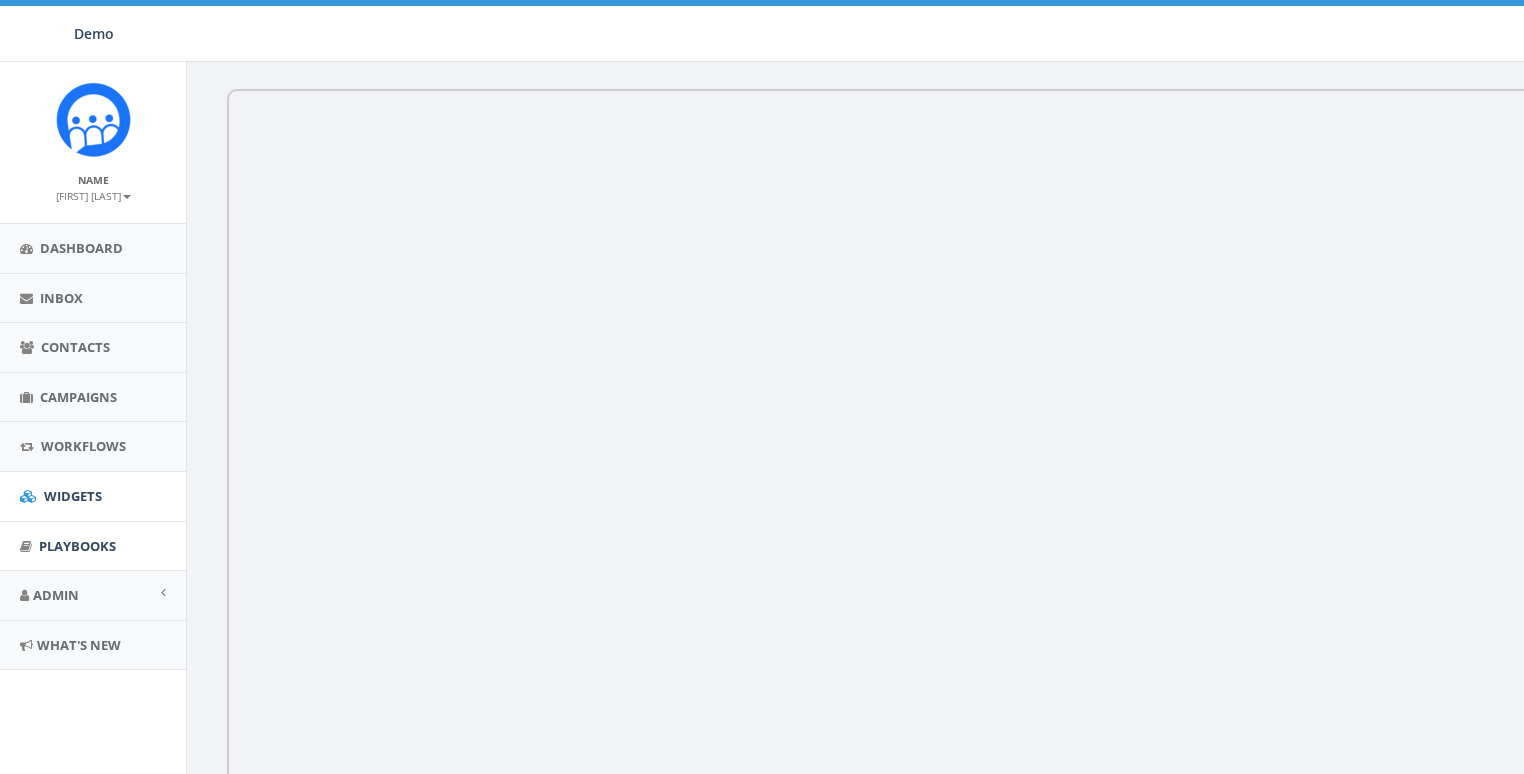scroll, scrollTop: 0, scrollLeft: 0, axis: both 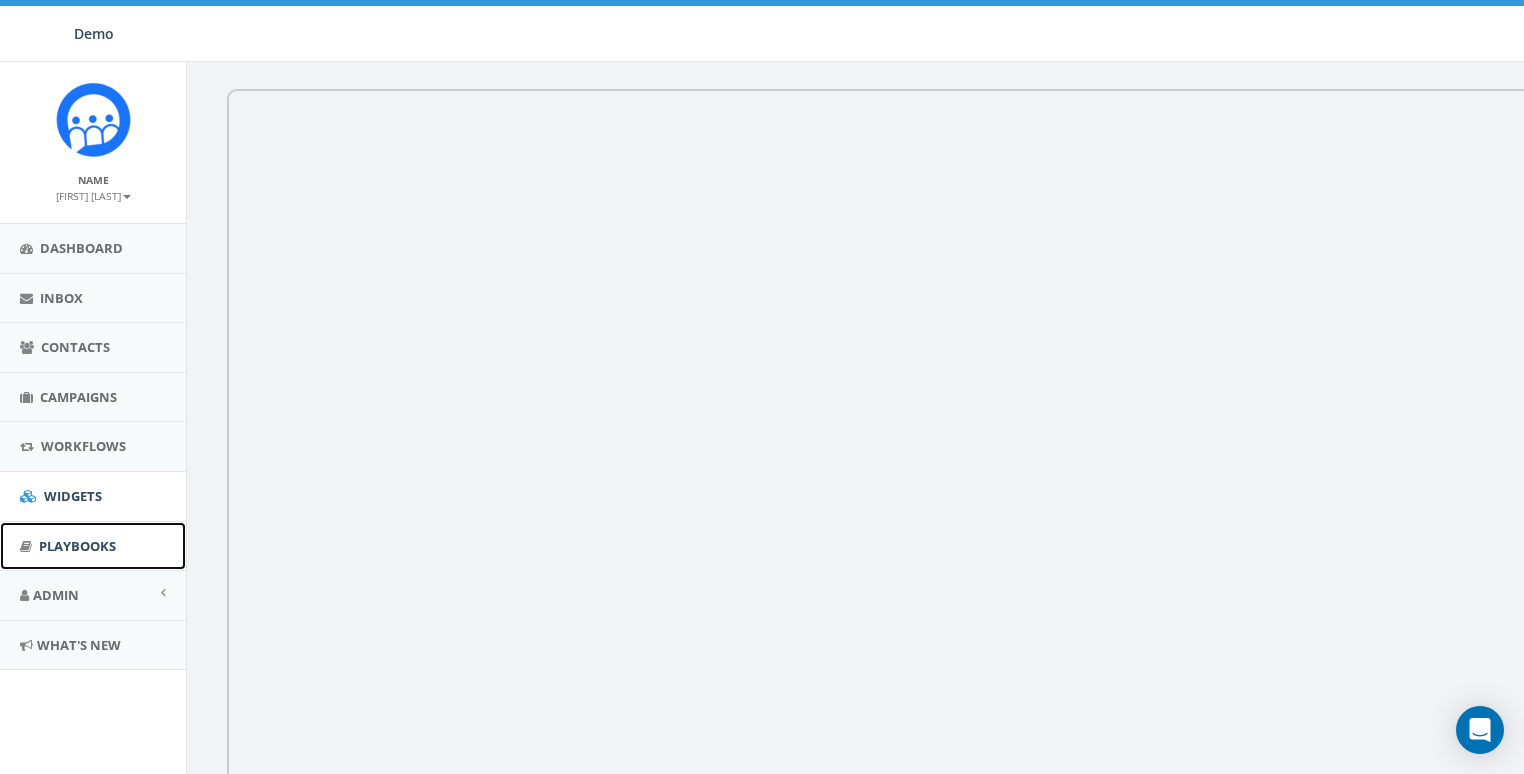 click on "Playbooks" at bounding box center (77, 546) 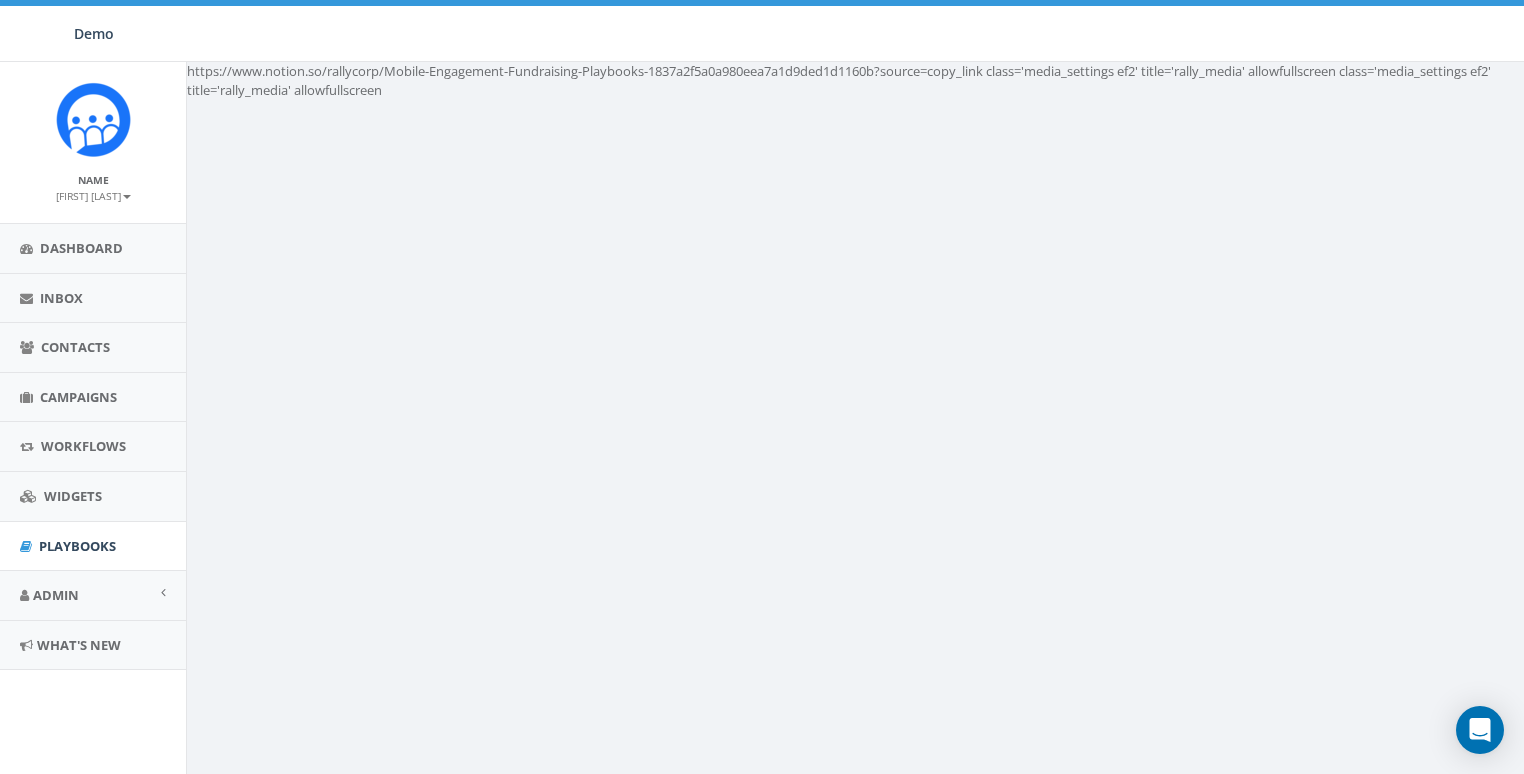 scroll, scrollTop: 0, scrollLeft: 0, axis: both 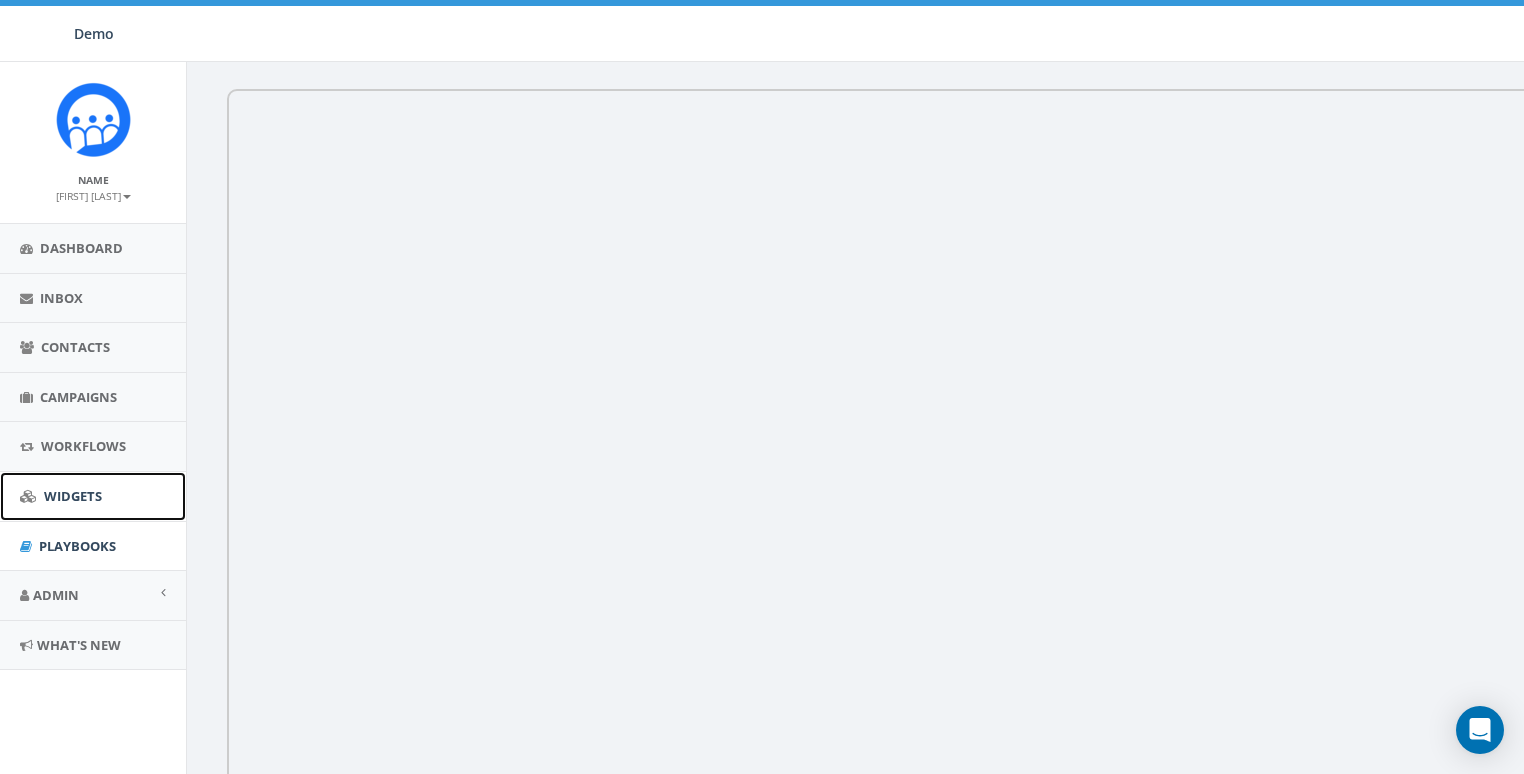 click on "Widgets" at bounding box center [73, 496] 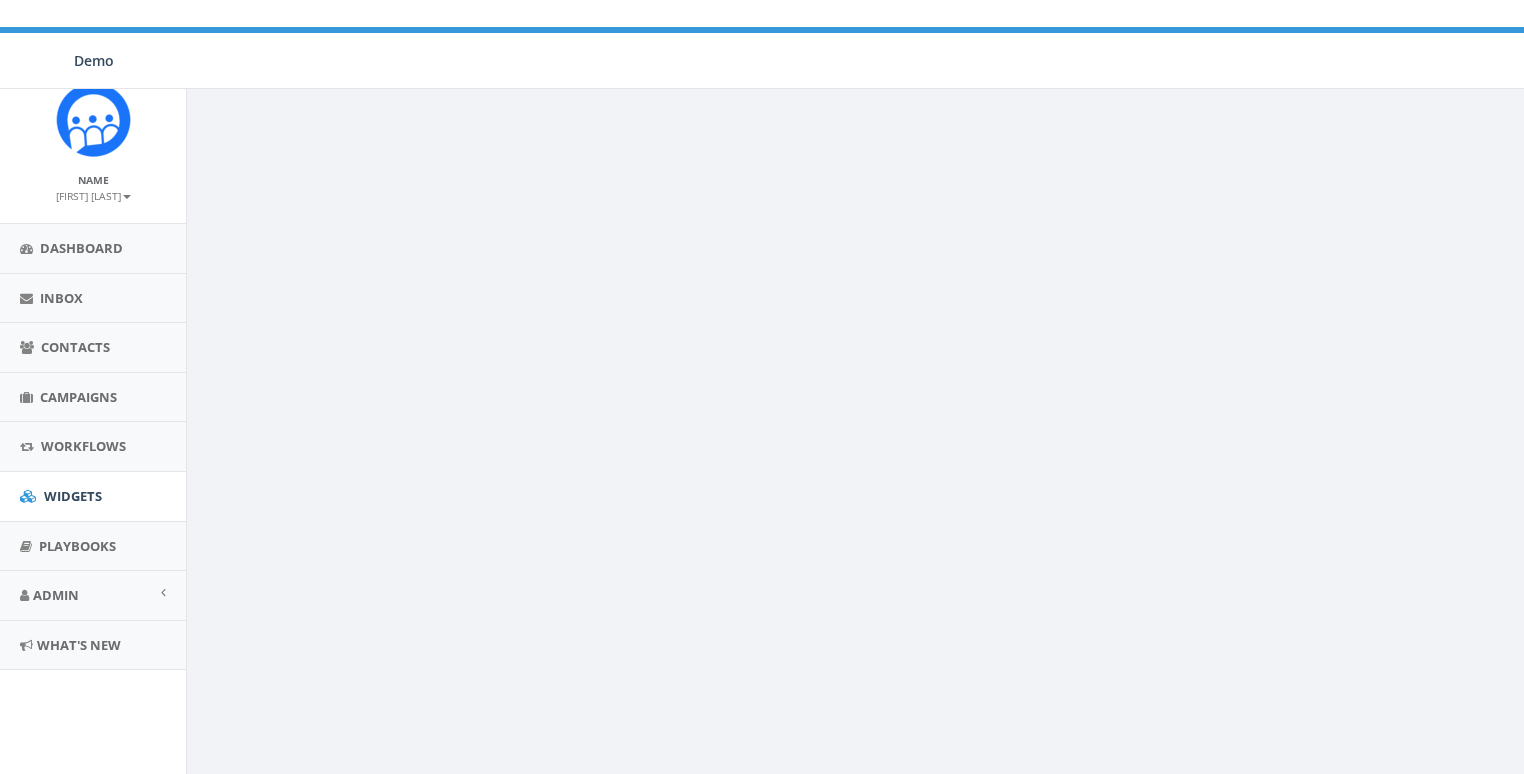 scroll, scrollTop: 0, scrollLeft: 0, axis: both 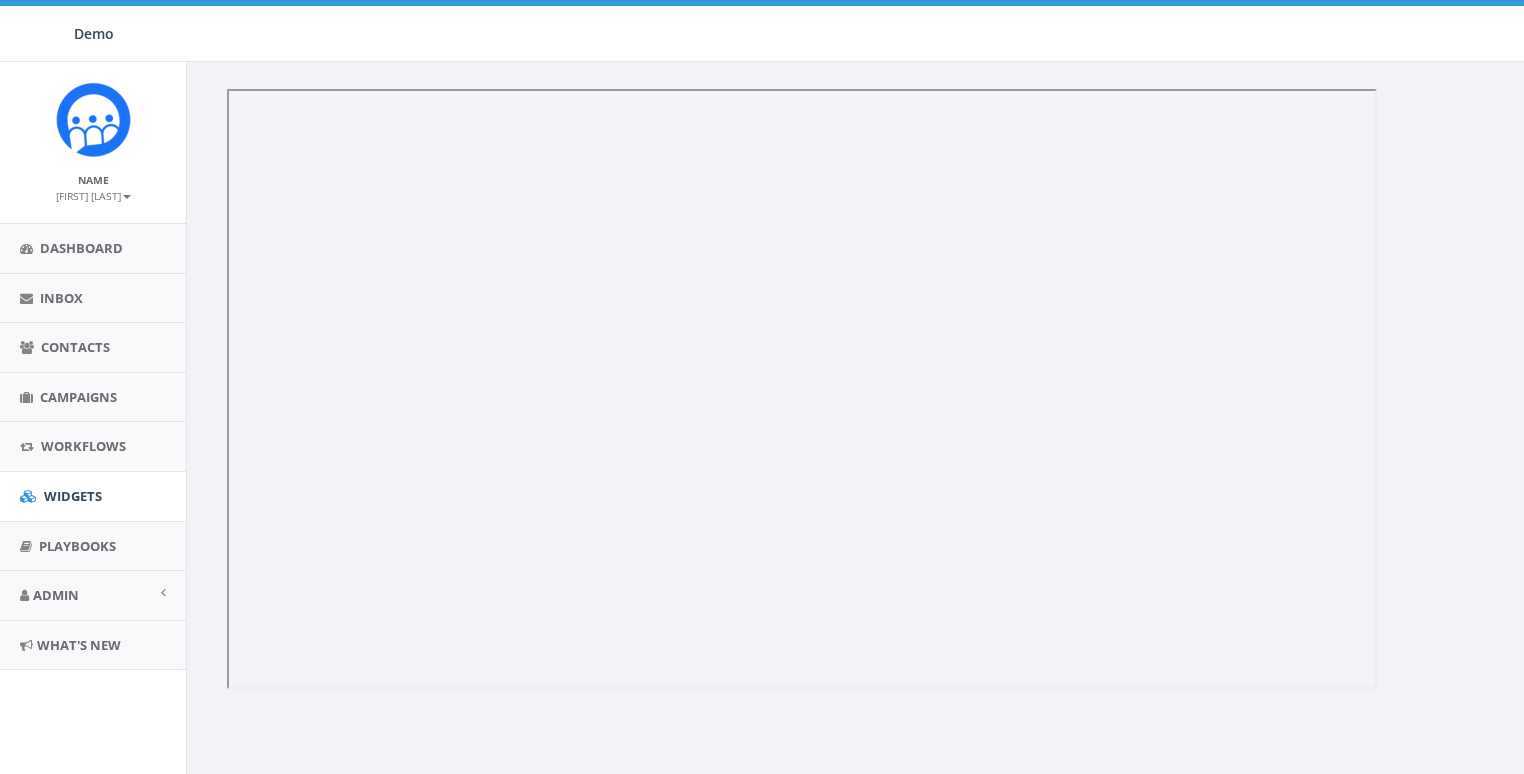 click on "Terms of Service   Acceptable Use Policy" at bounding box center [858, 449] 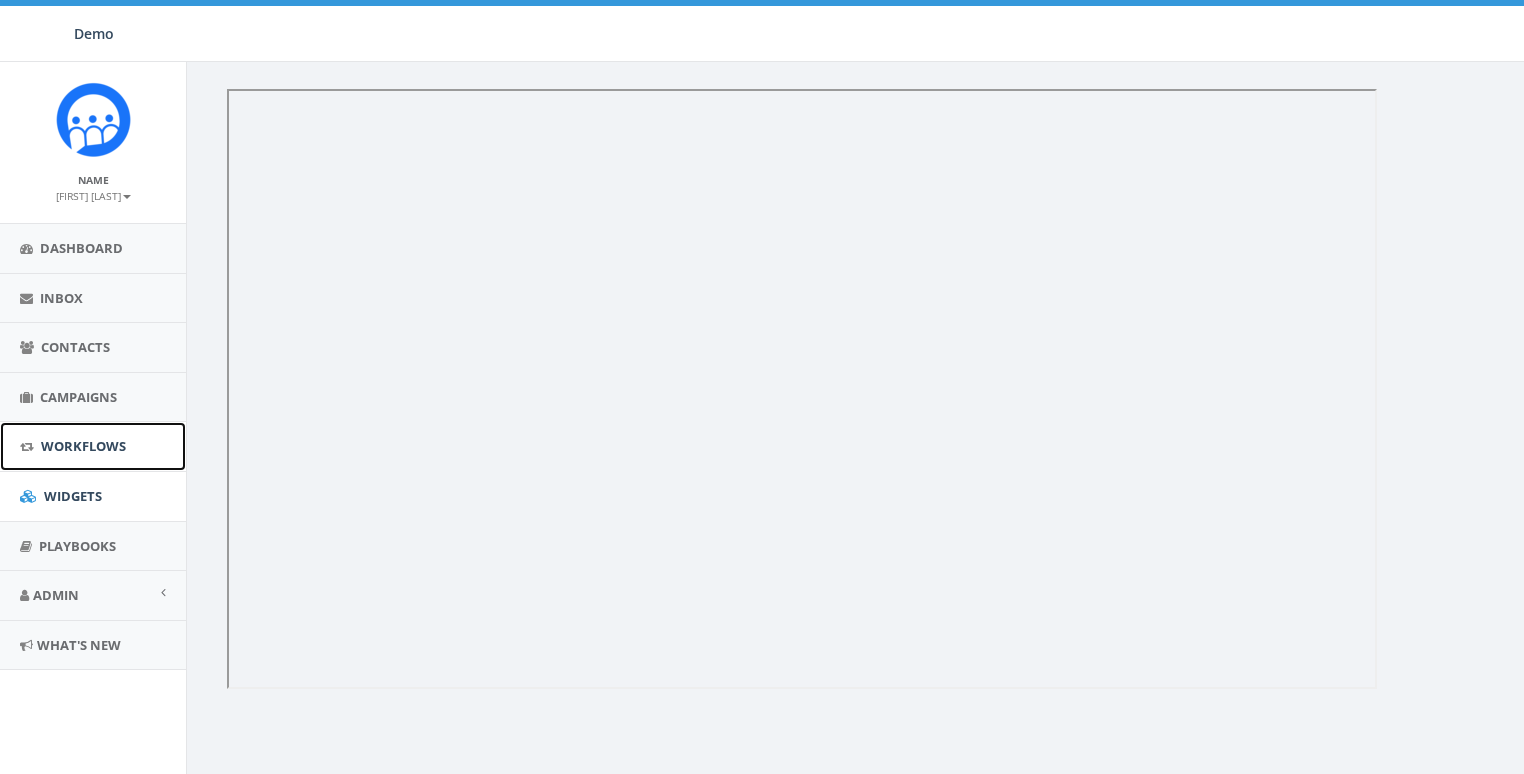 click on "Workflows" at bounding box center [93, 446] 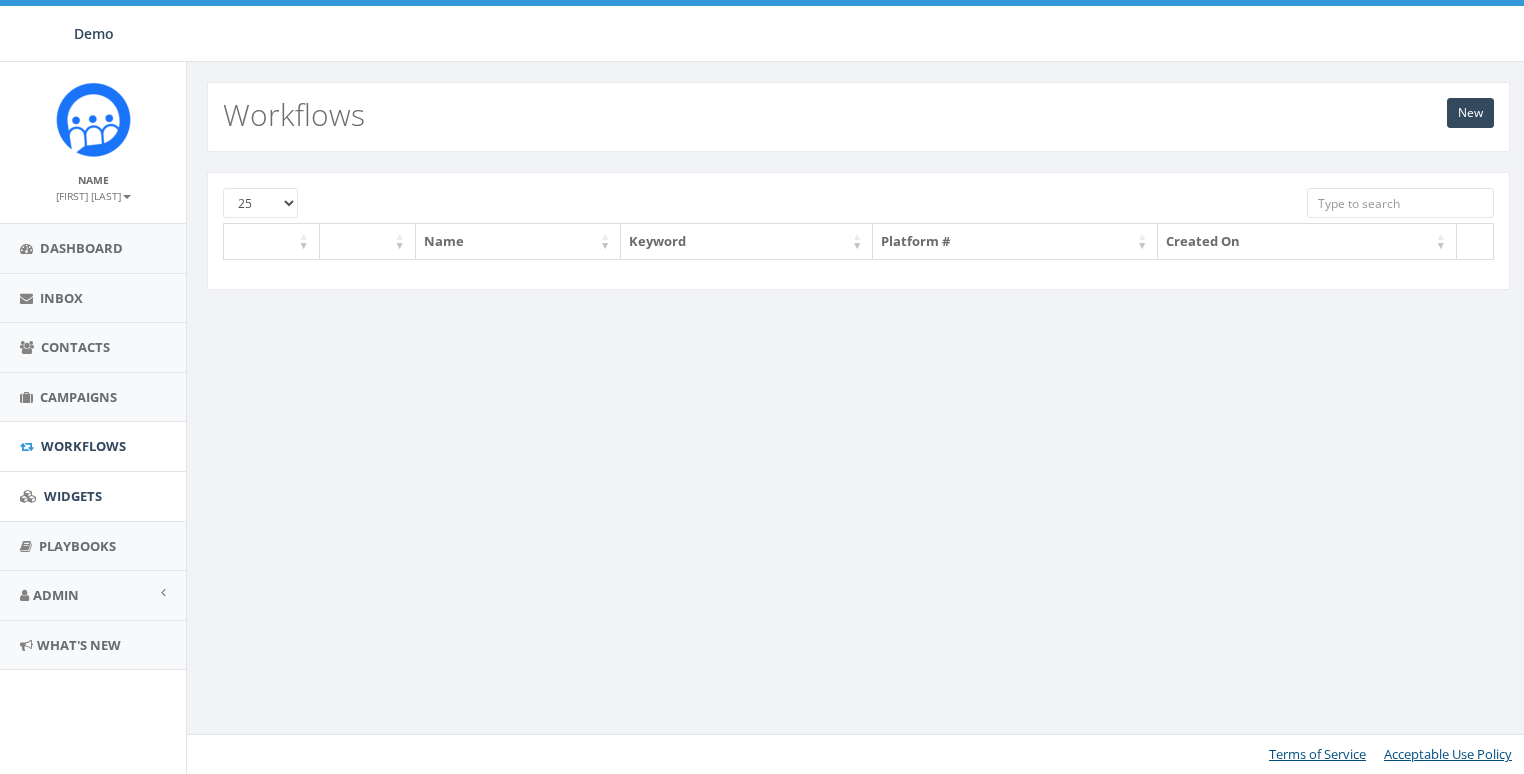 scroll, scrollTop: 0, scrollLeft: 0, axis: both 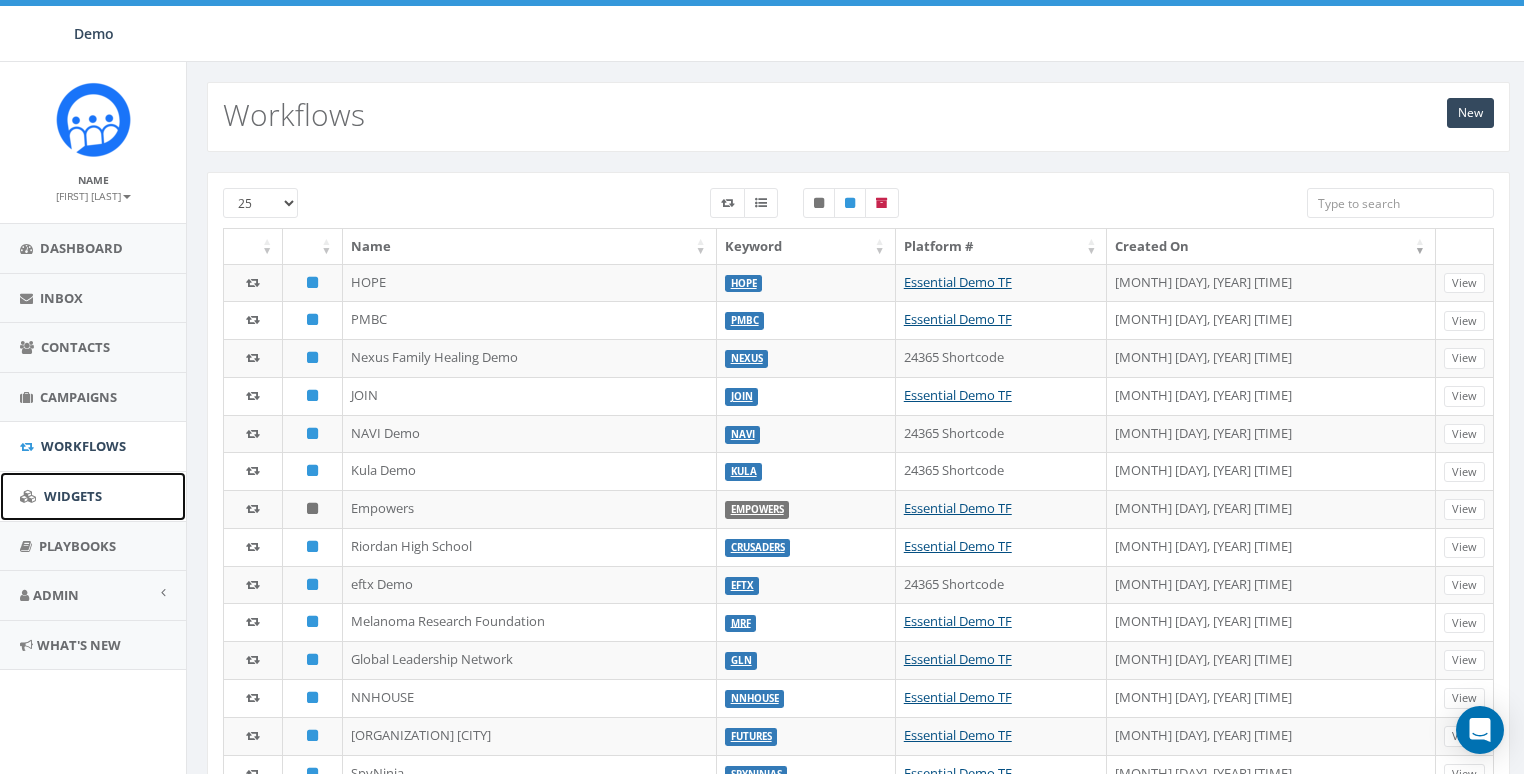 click on "Widgets" at bounding box center (73, 496) 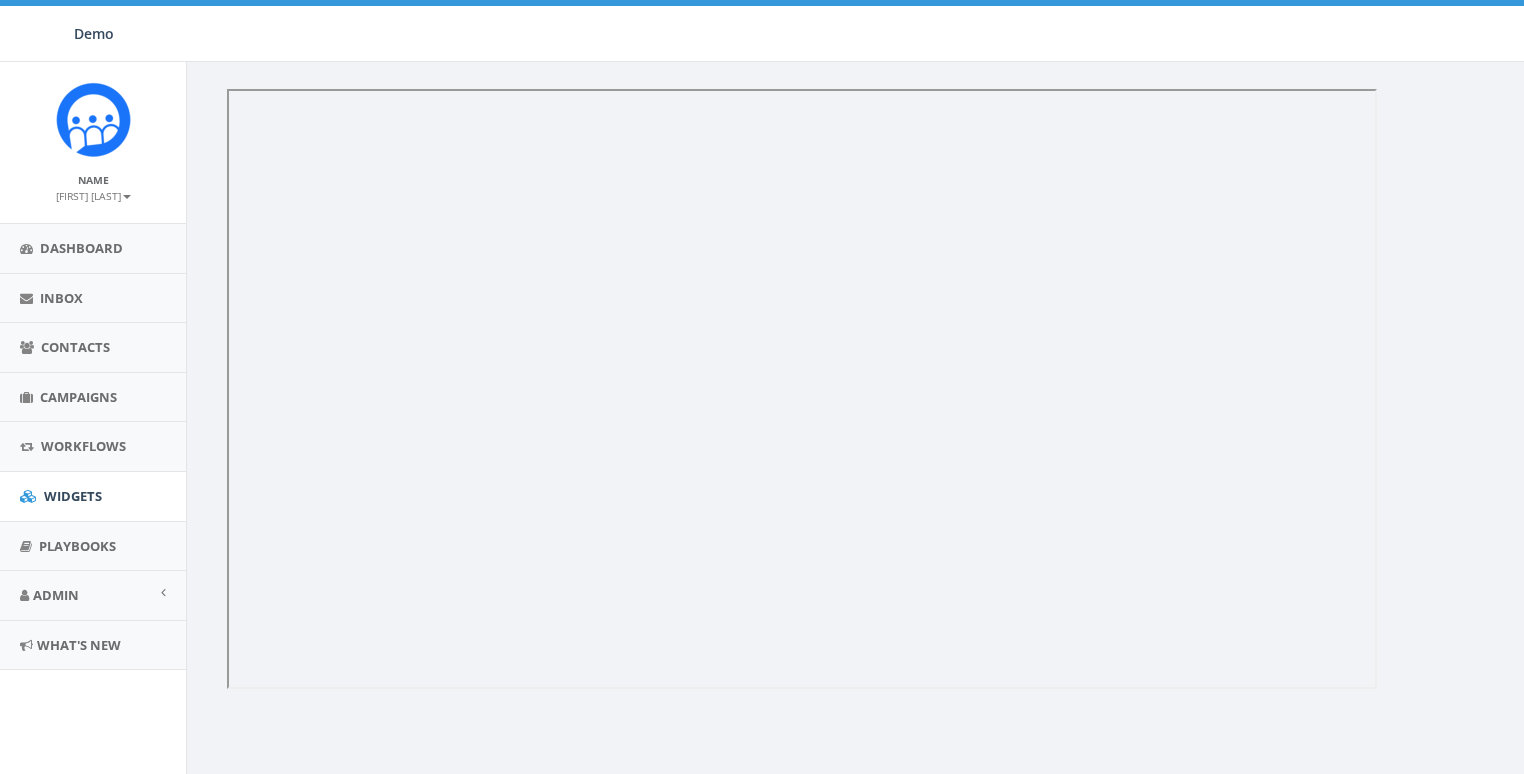 scroll, scrollTop: 0, scrollLeft: 0, axis: both 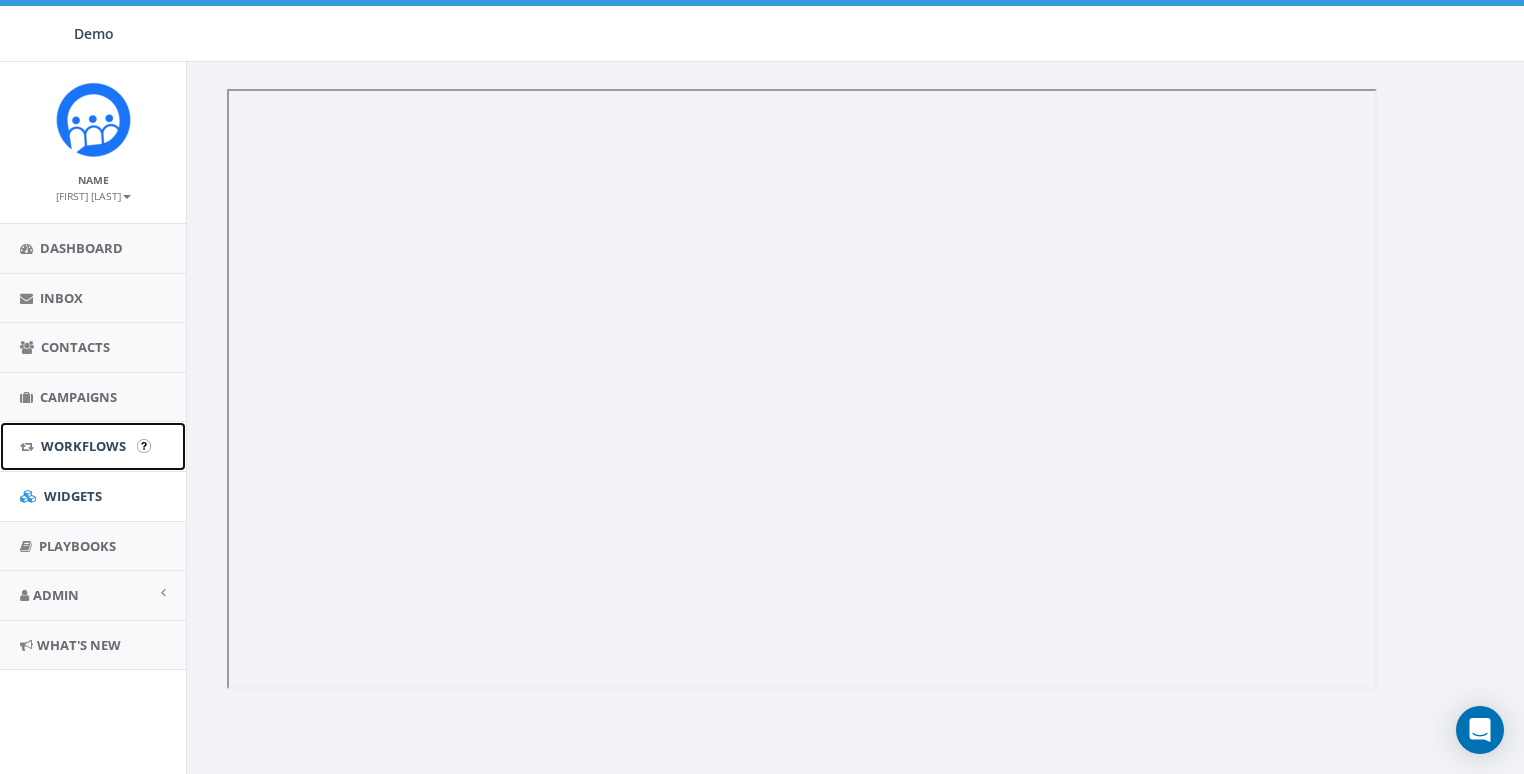 click on "Workflows" at bounding box center (83, 446) 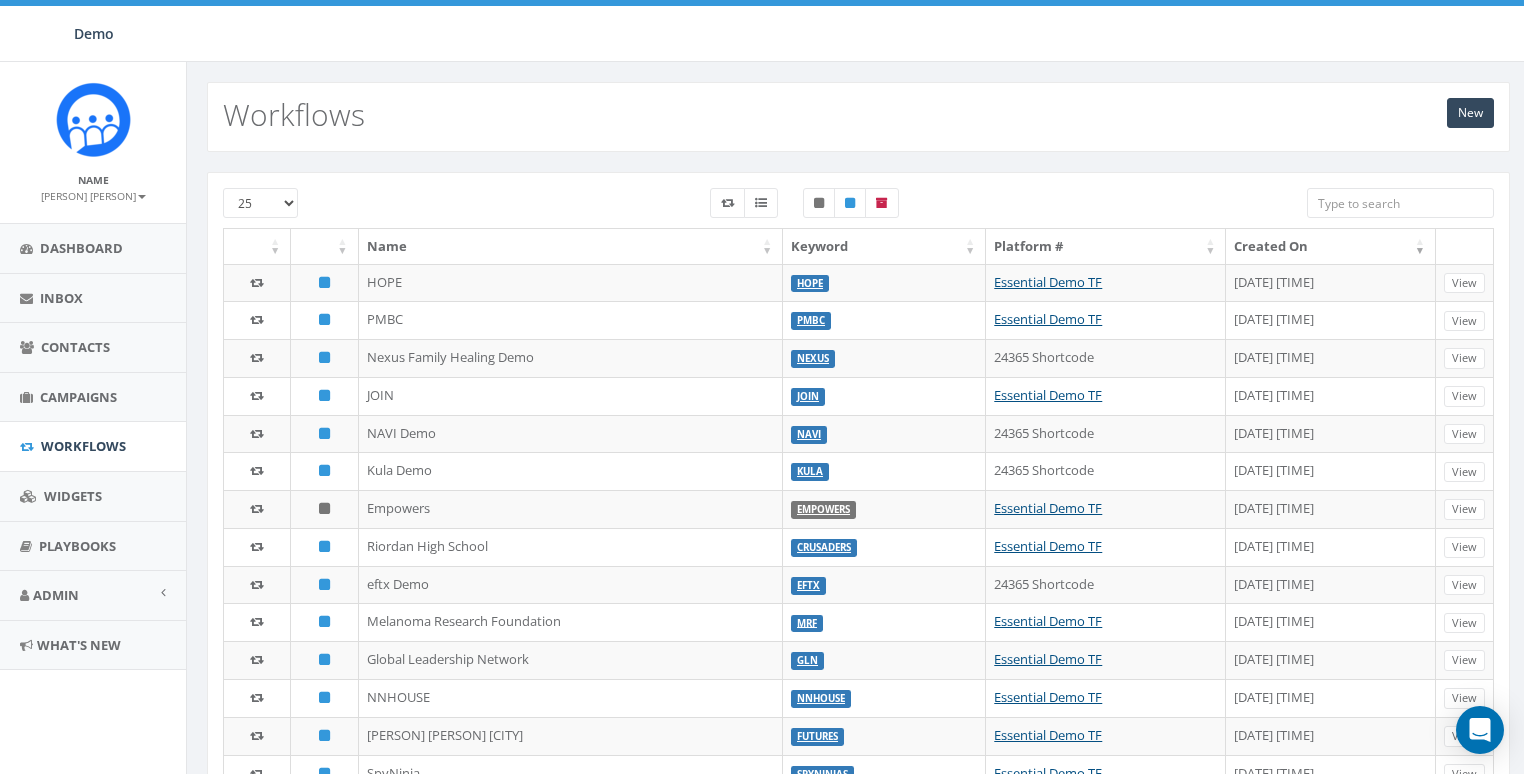 scroll, scrollTop: 0, scrollLeft: 0, axis: both 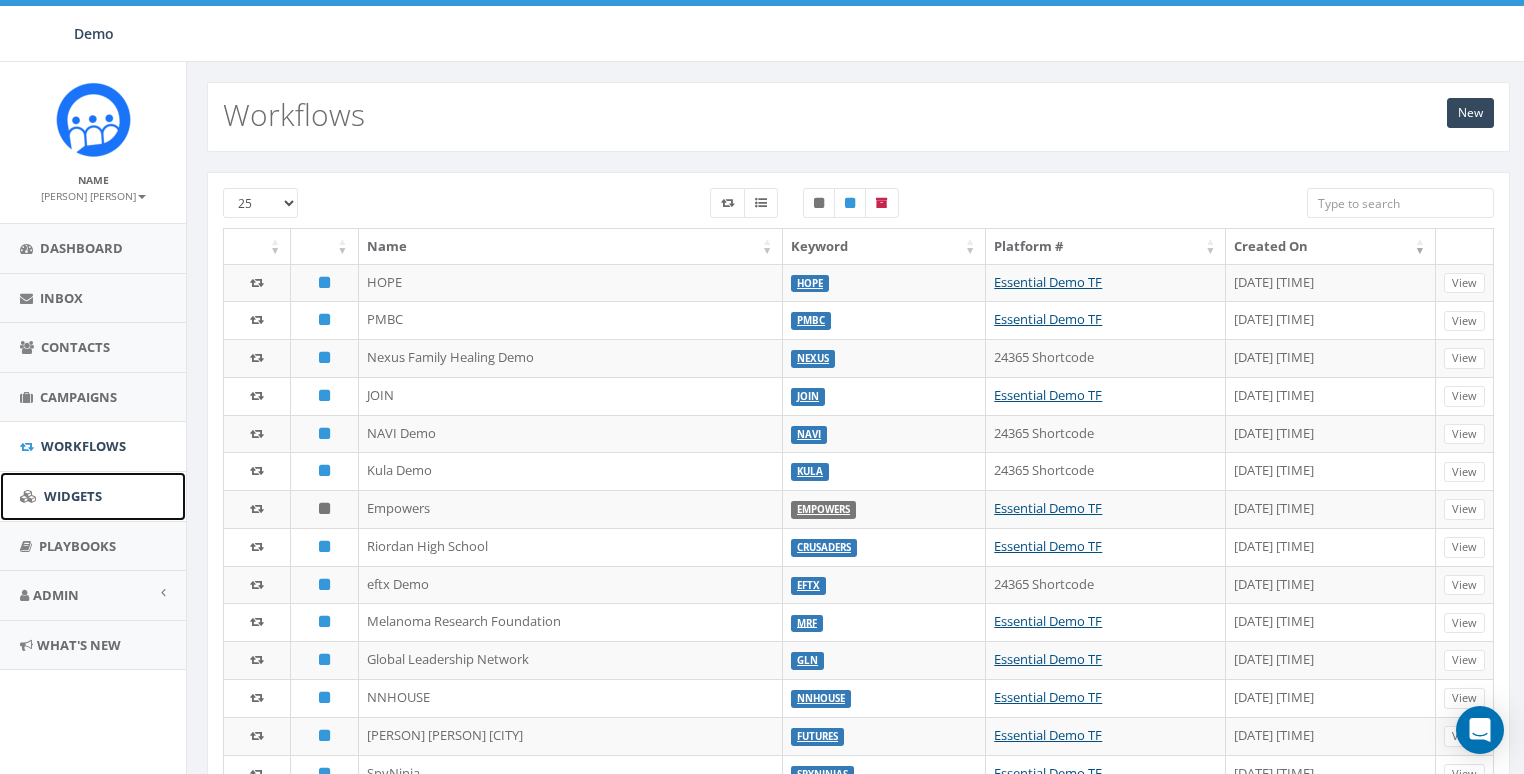 click on "Widgets" at bounding box center [73, 496] 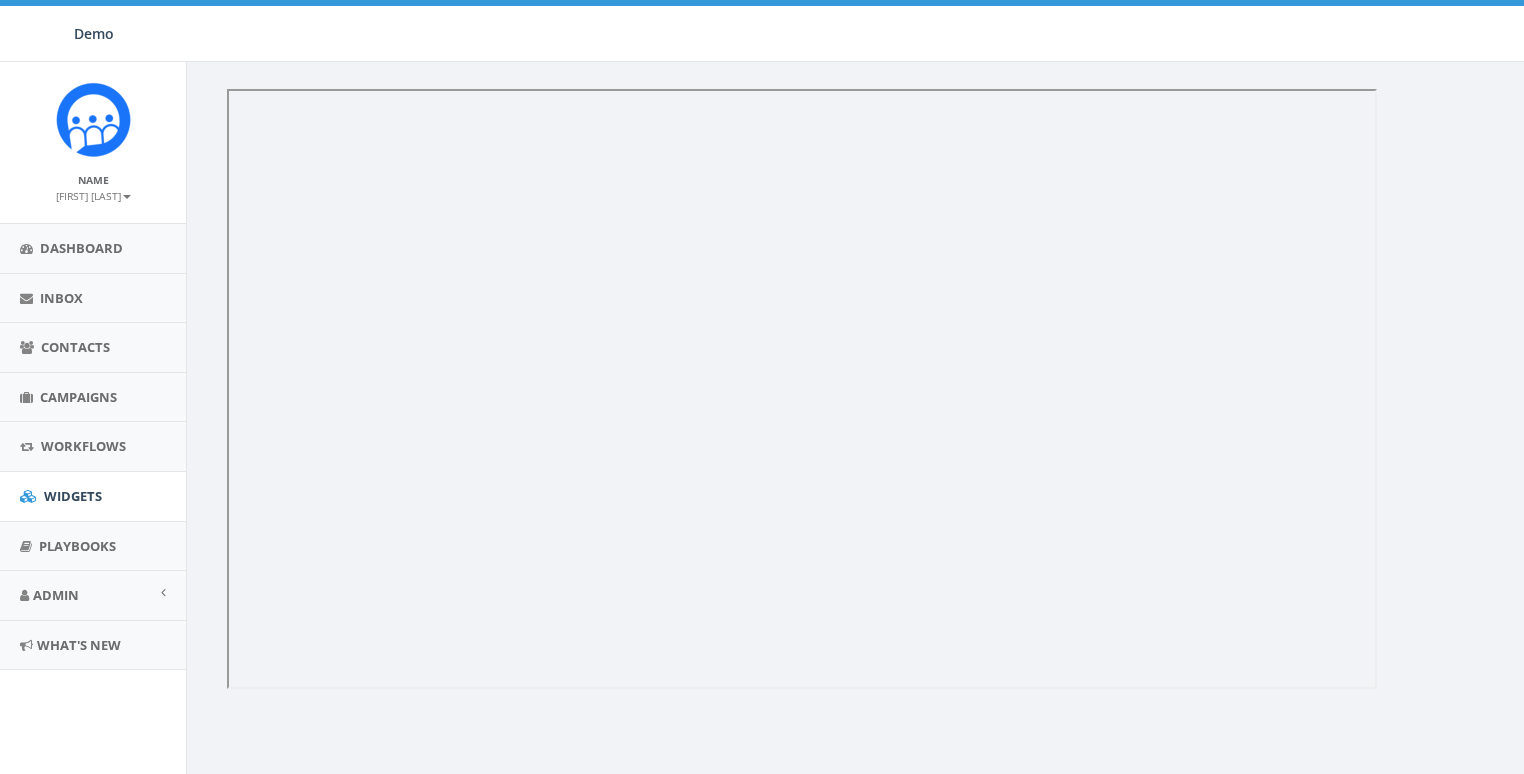 scroll, scrollTop: 0, scrollLeft: 0, axis: both 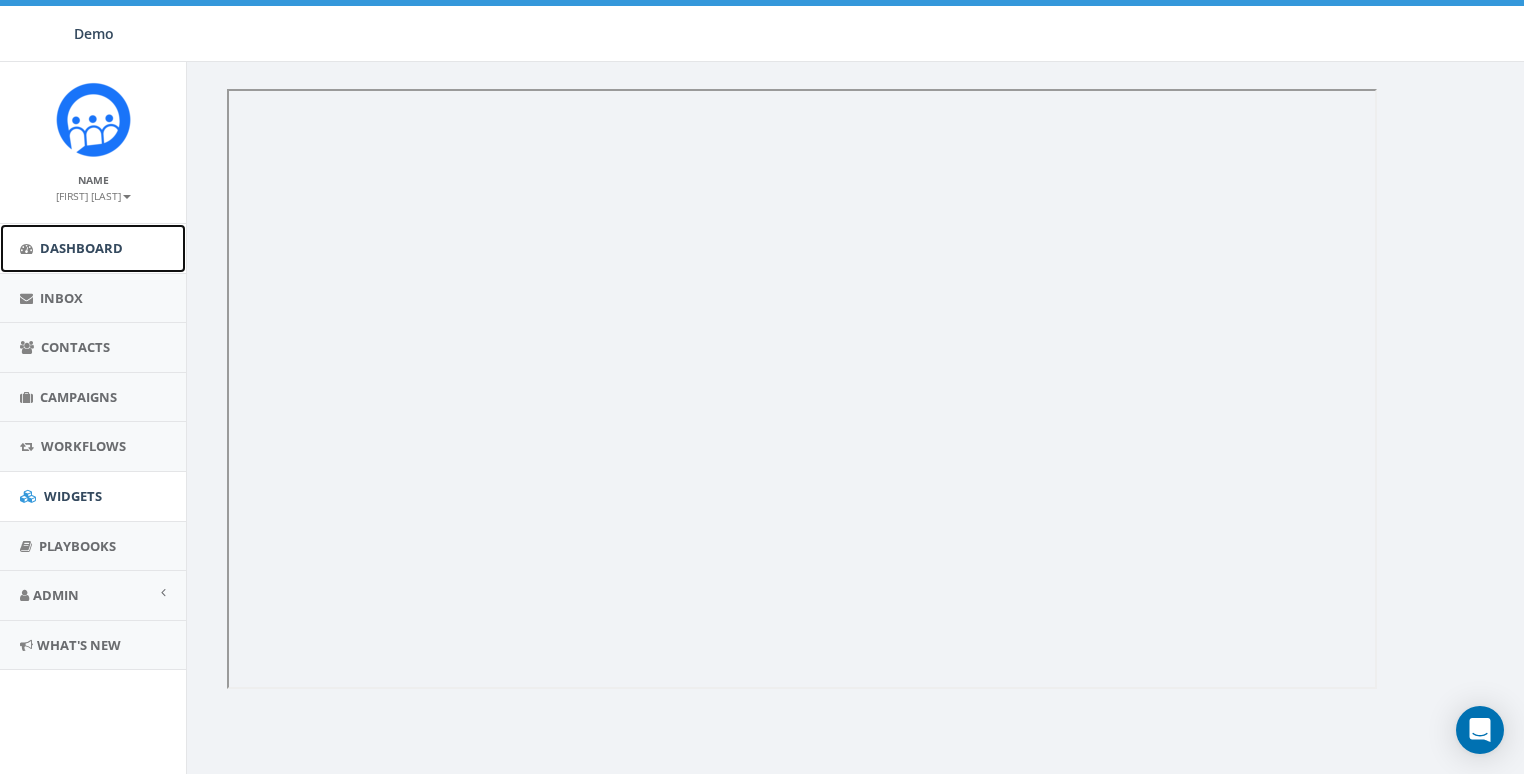 click on "Dashboard" at bounding box center [81, 248] 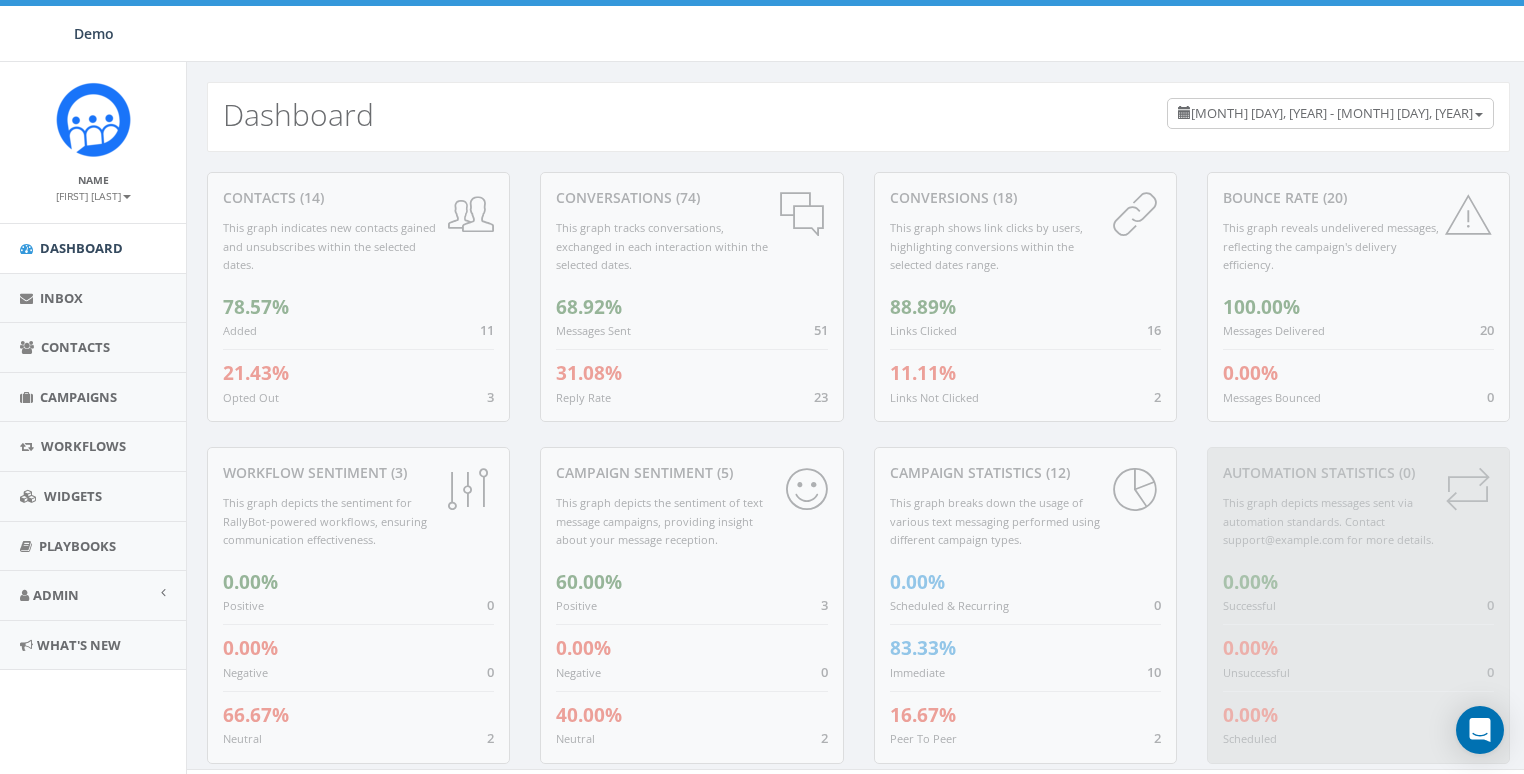 scroll, scrollTop: 0, scrollLeft: 0, axis: both 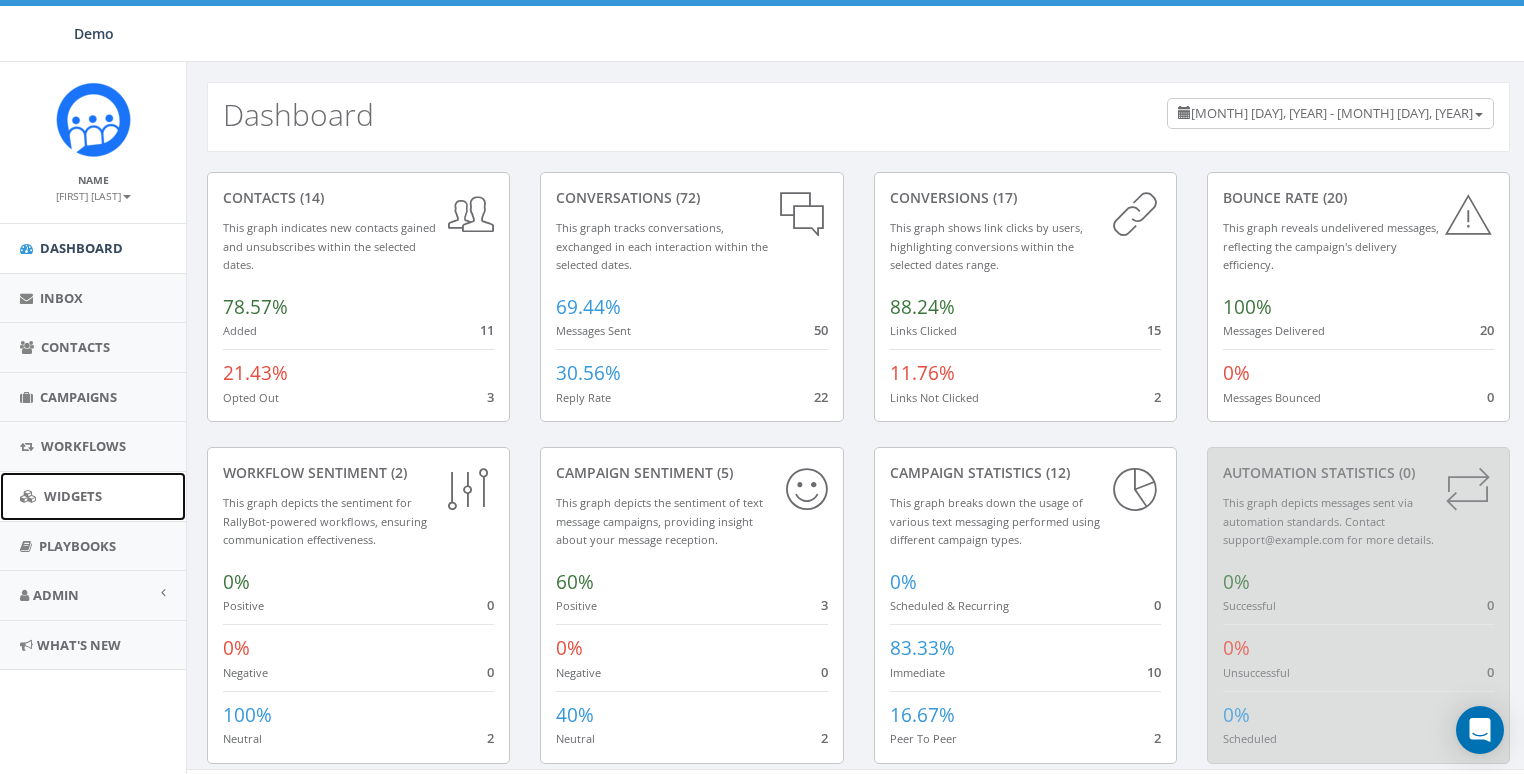 click on "Widgets" at bounding box center (73, 496) 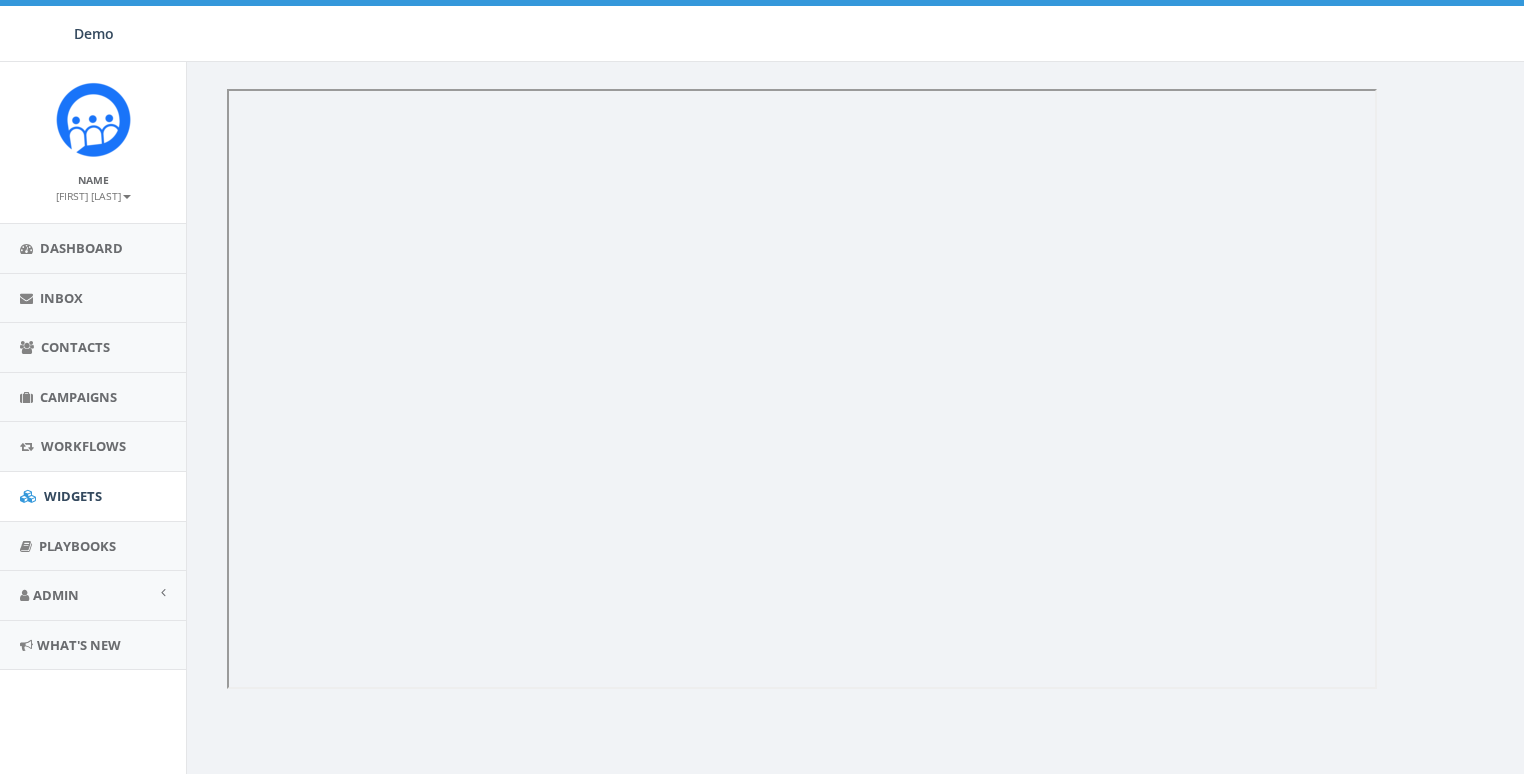 scroll, scrollTop: 0, scrollLeft: 0, axis: both 